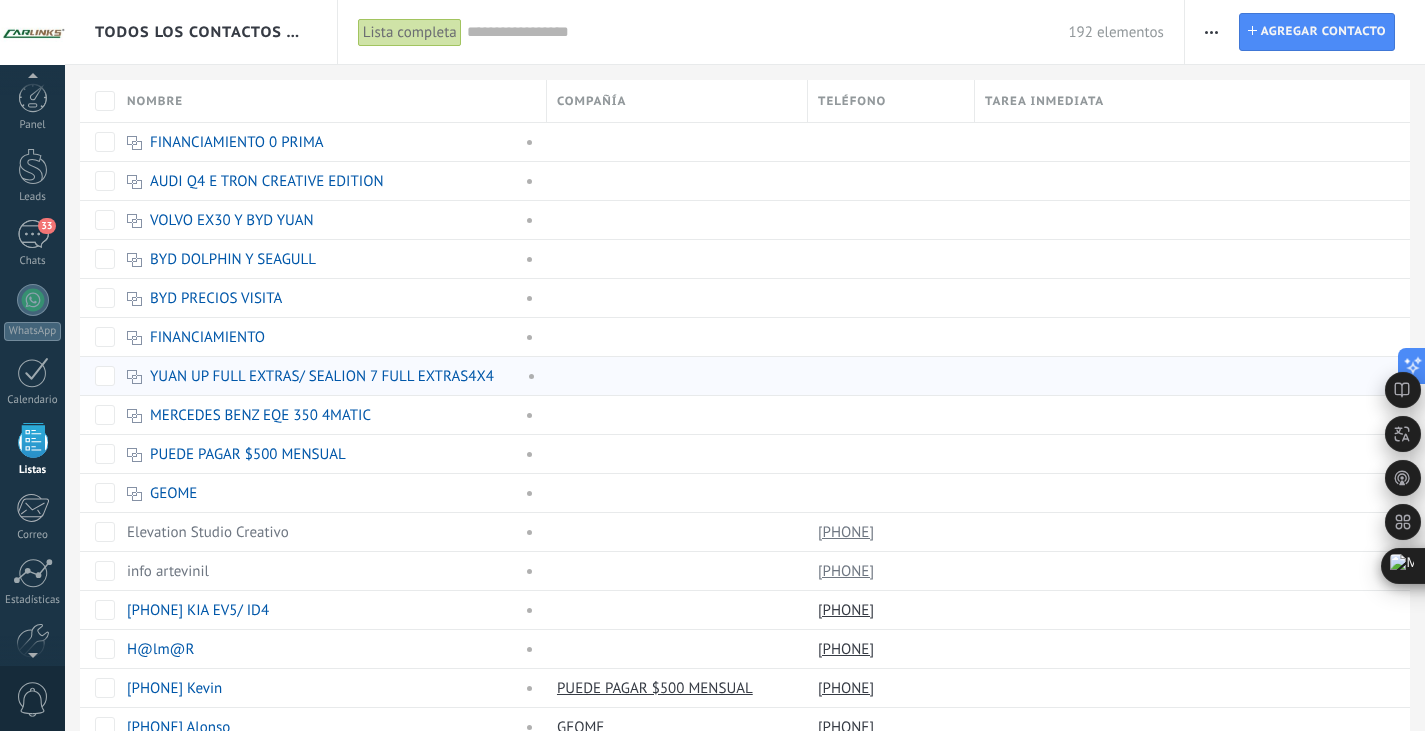 scroll, scrollTop: 0, scrollLeft: 0, axis: both 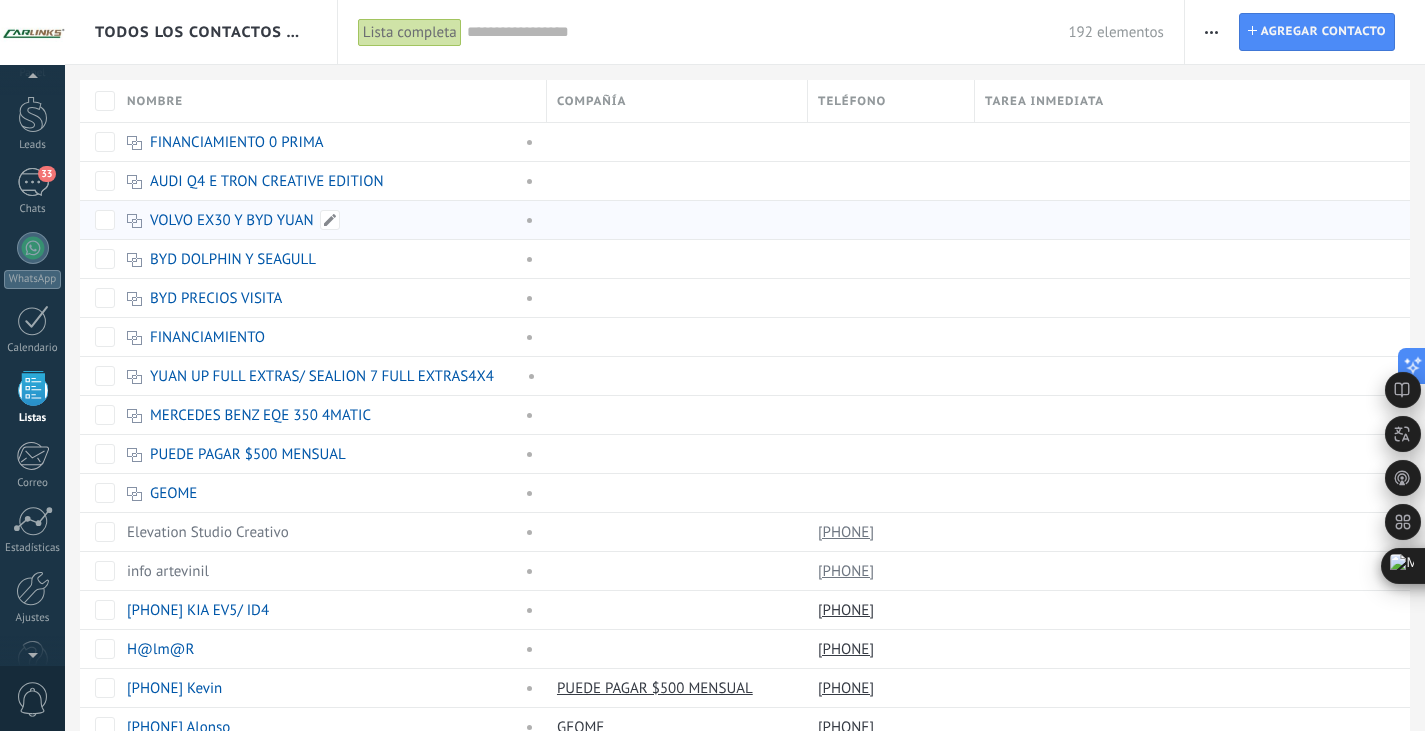 click on "VOLVO EX30 Y BYD YUAN" at bounding box center (232, 220) 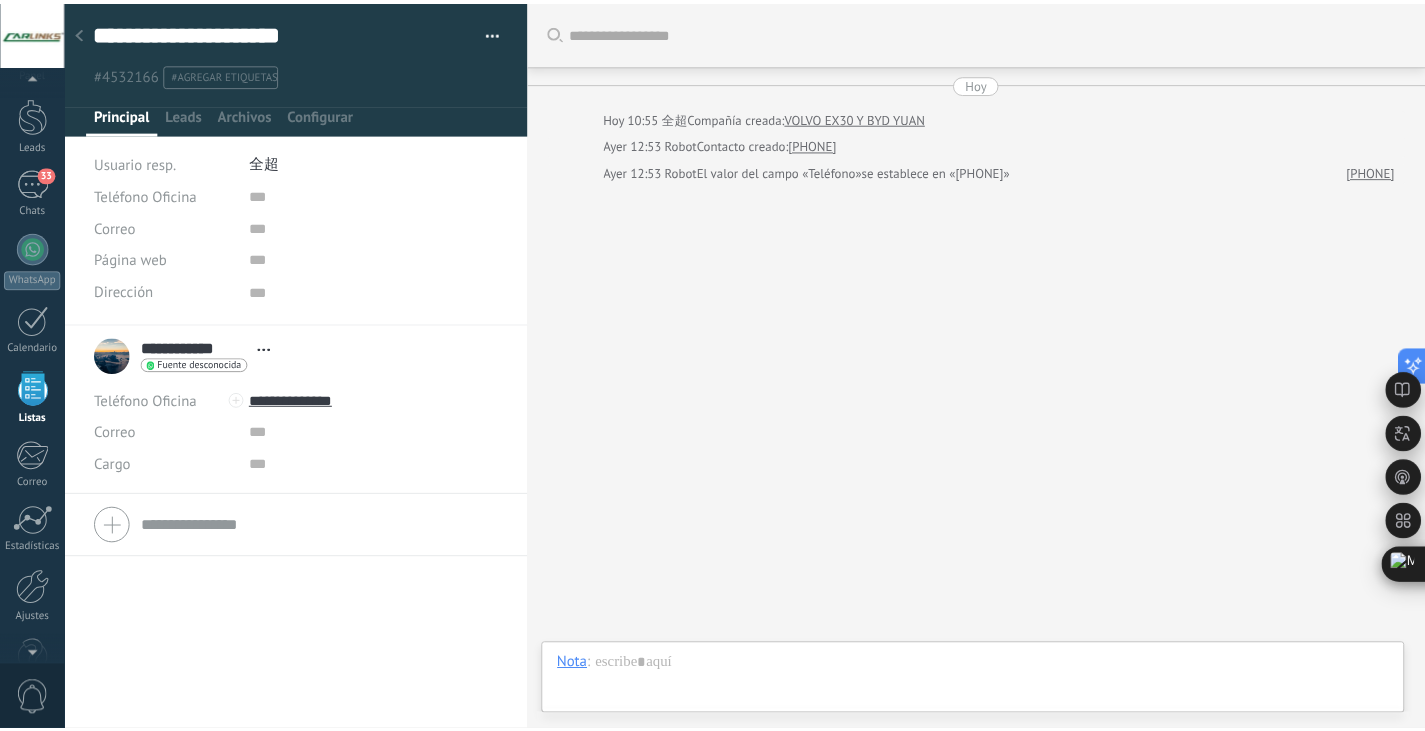 scroll, scrollTop: 20, scrollLeft: 0, axis: vertical 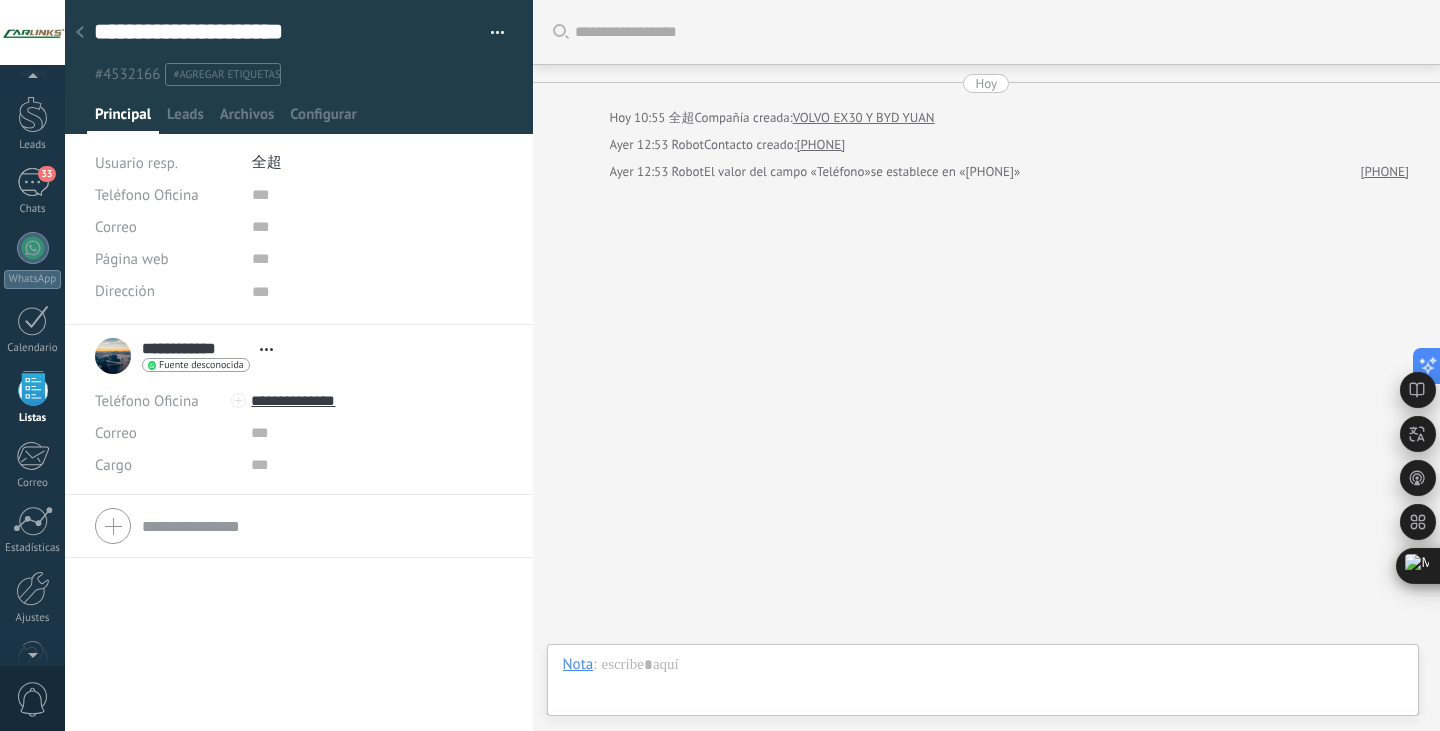 click 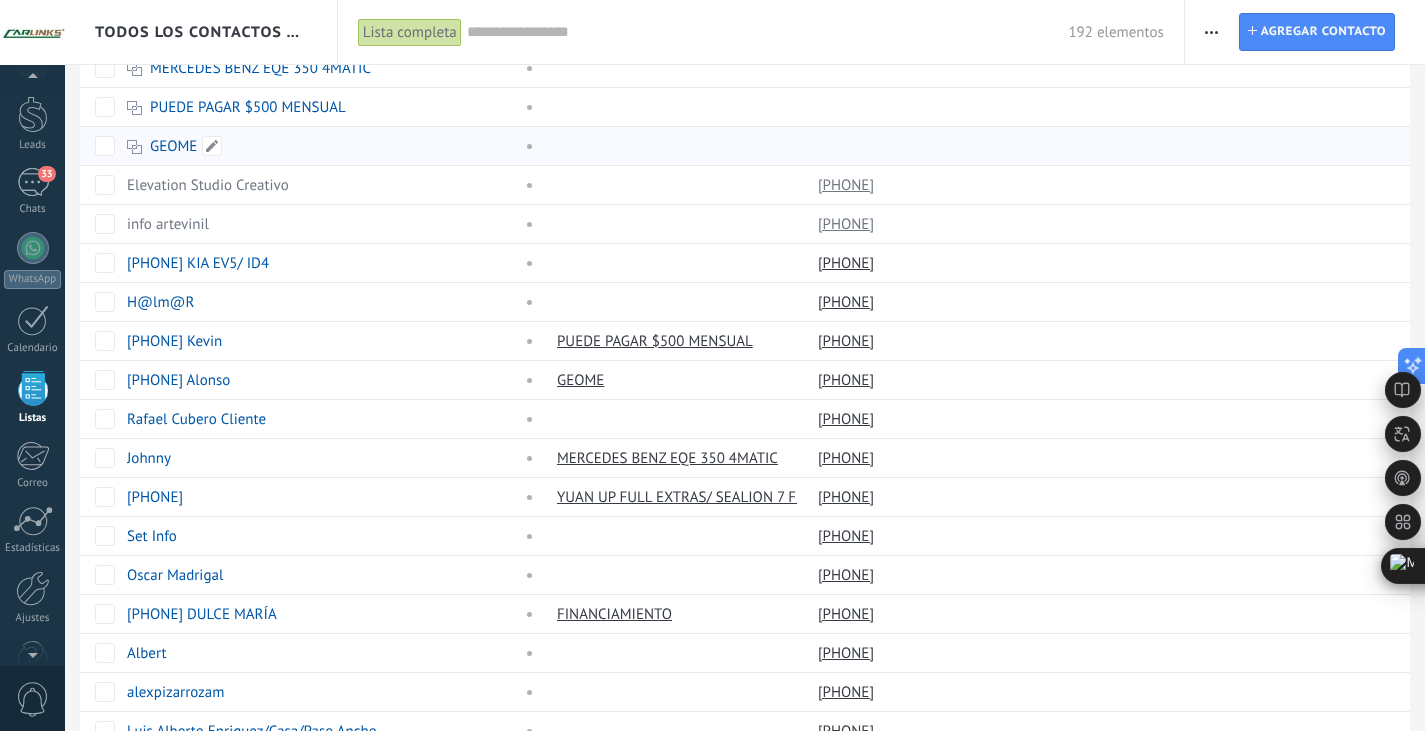 scroll, scrollTop: 433, scrollLeft: 0, axis: vertical 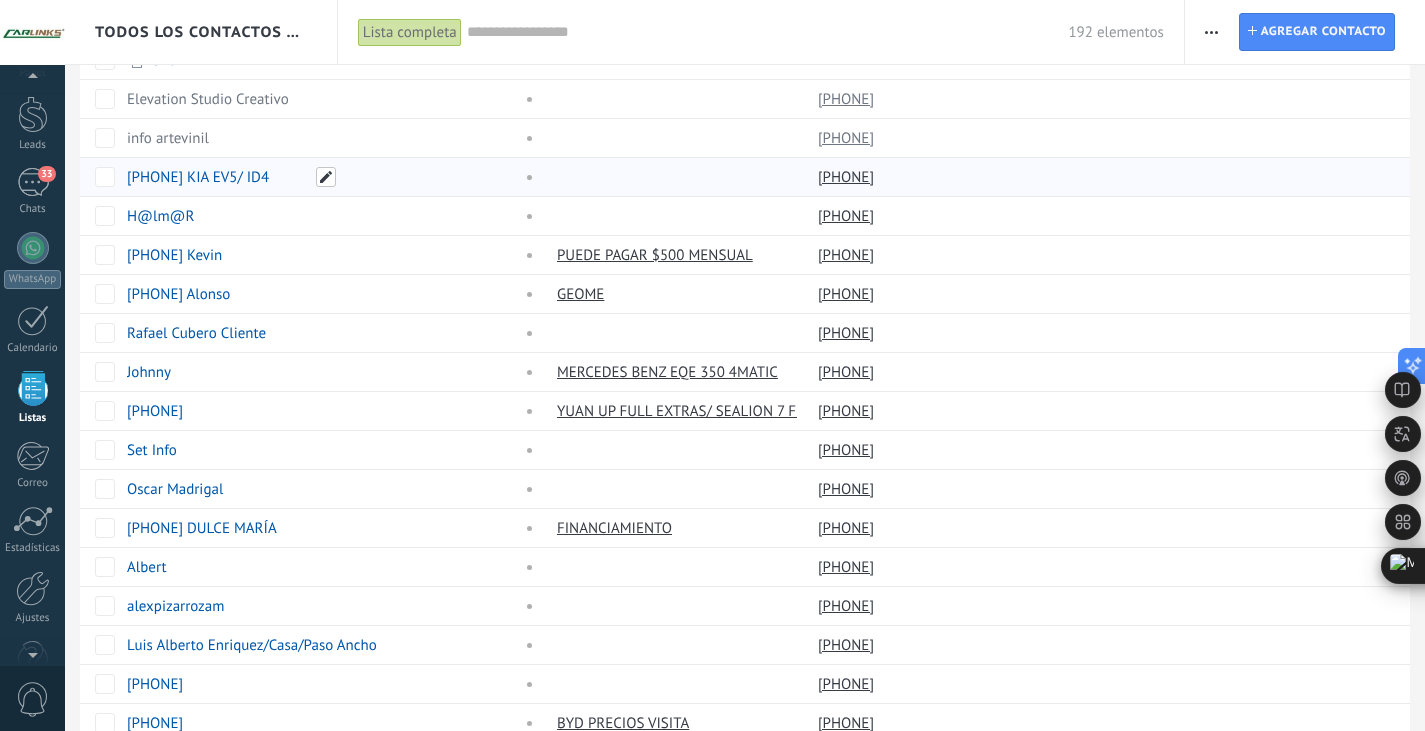 click at bounding box center [326, 177] 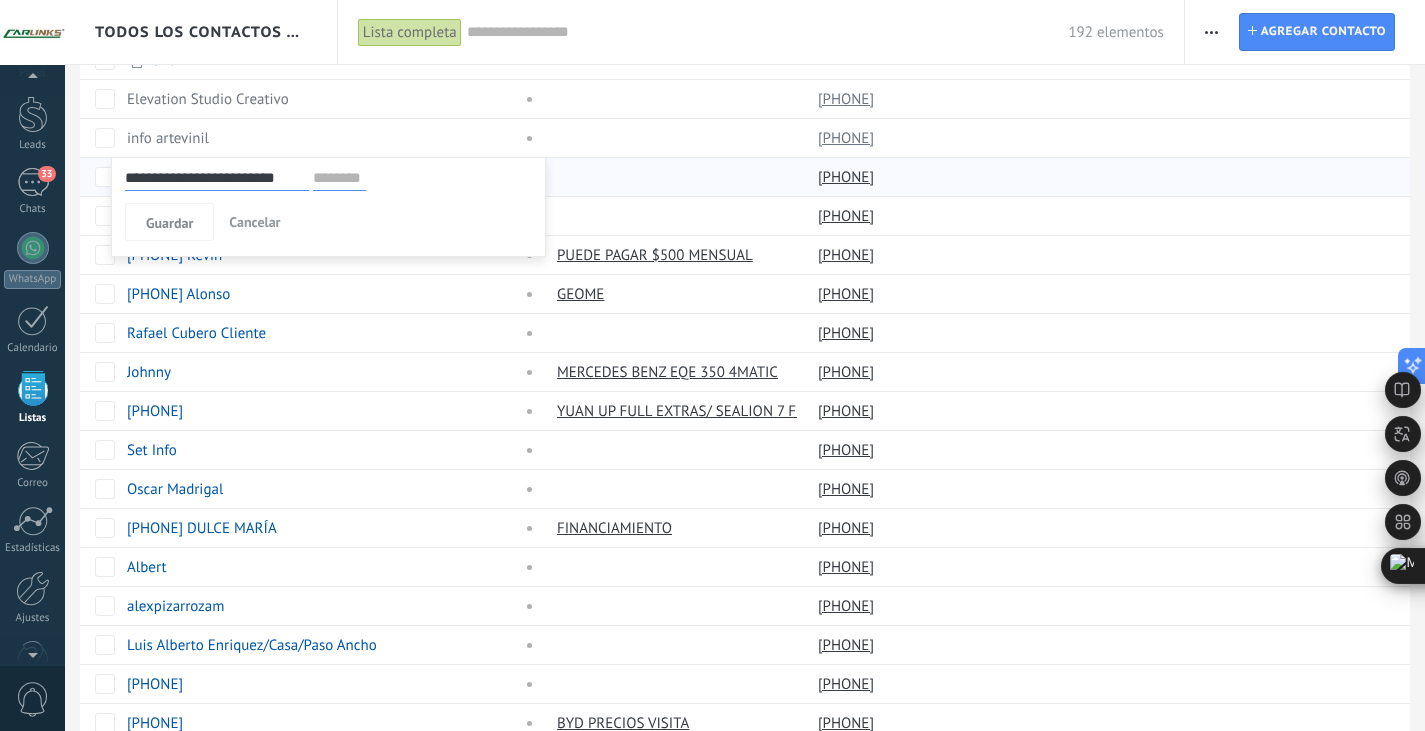 drag, startPoint x: 226, startPoint y: 180, endPoint x: 306, endPoint y: 178, distance: 80.024994 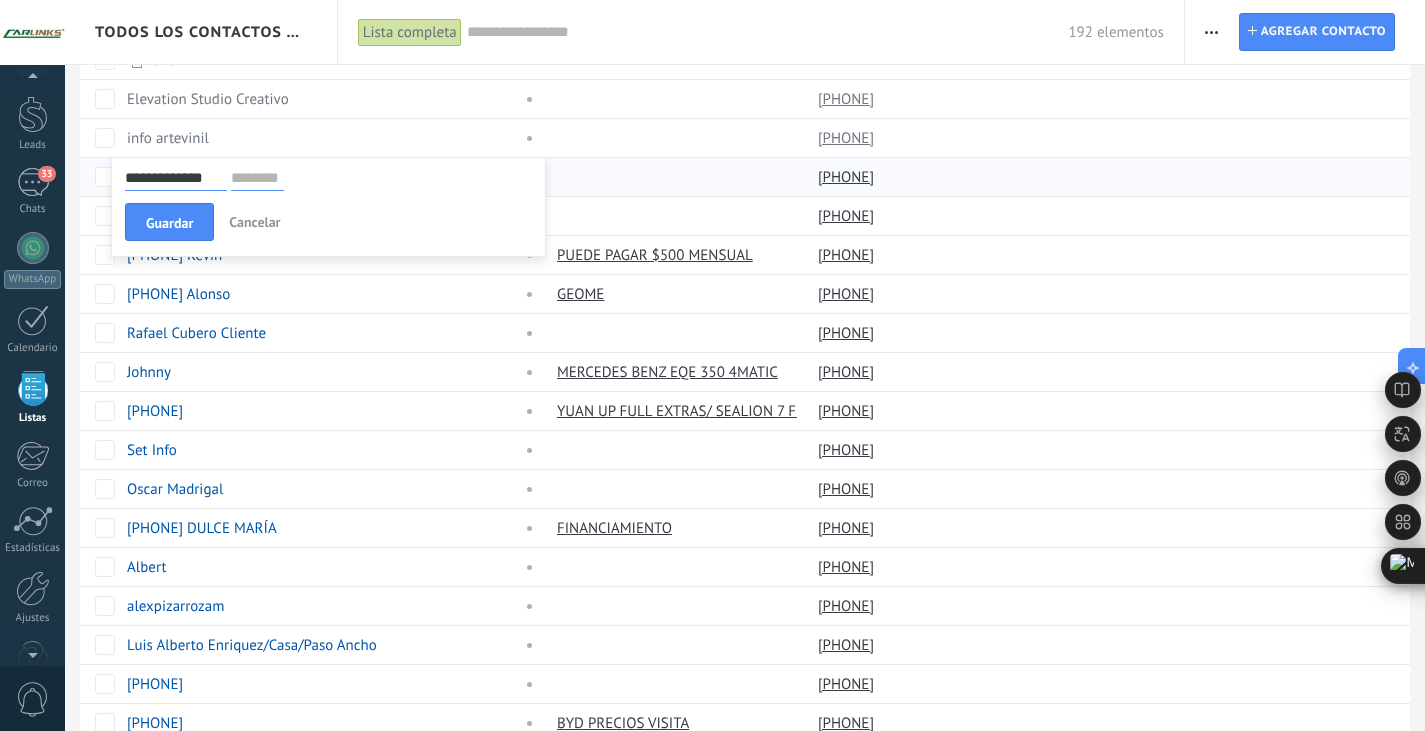 type on "**********" 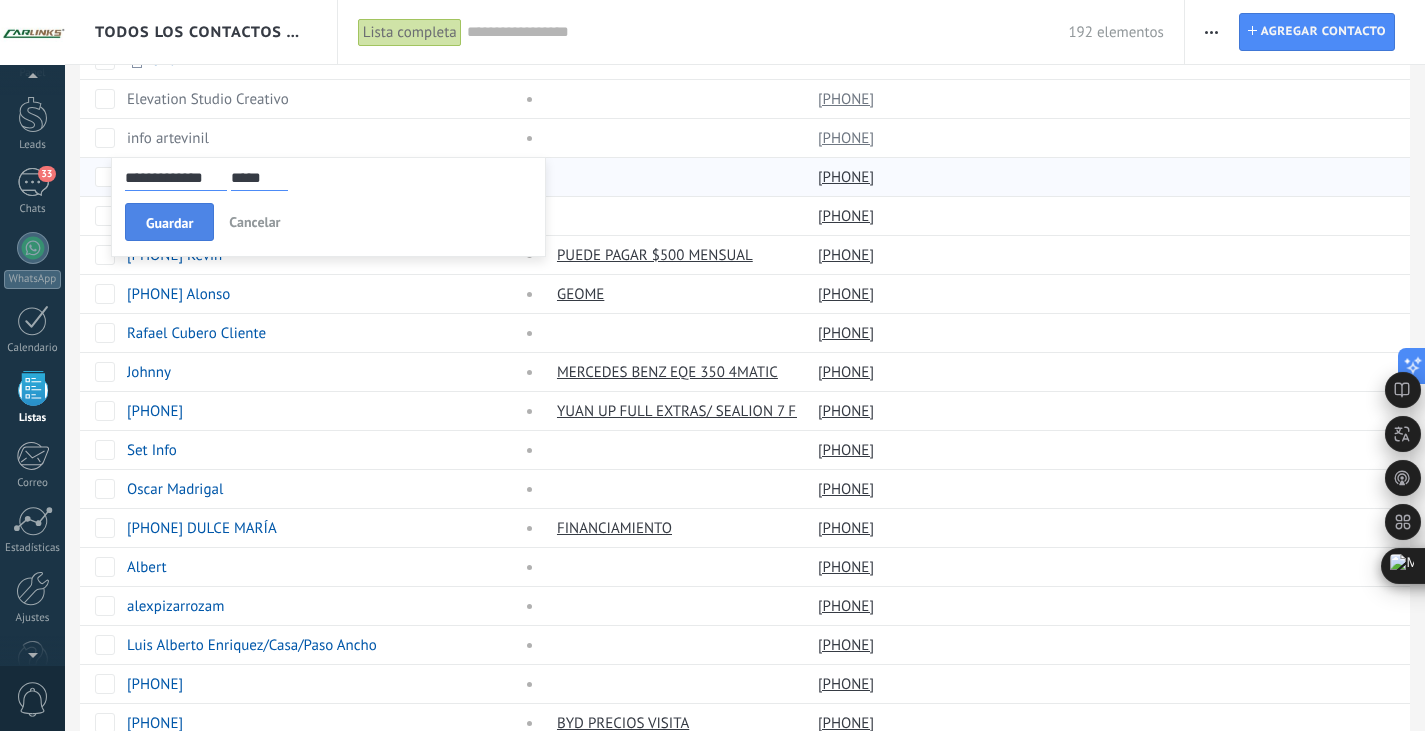 type on "****" 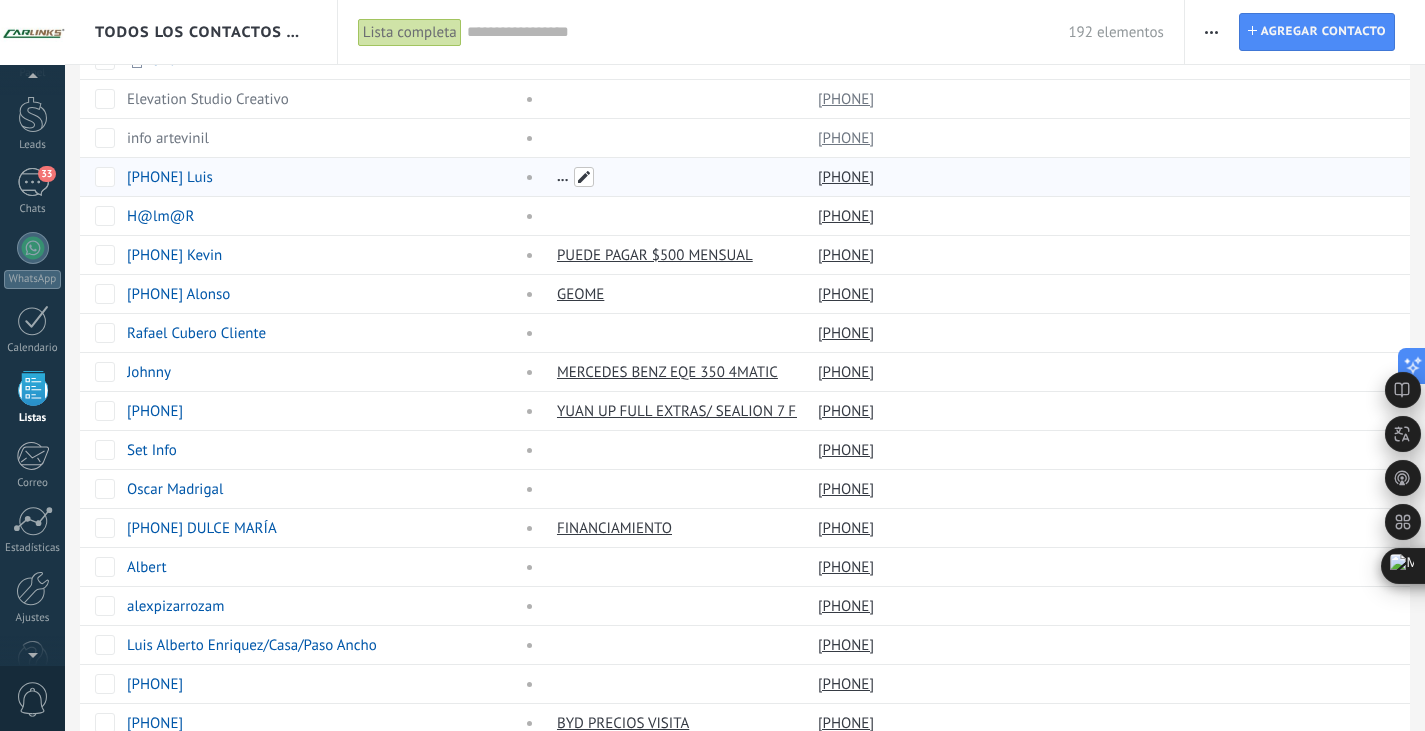 click at bounding box center [584, 177] 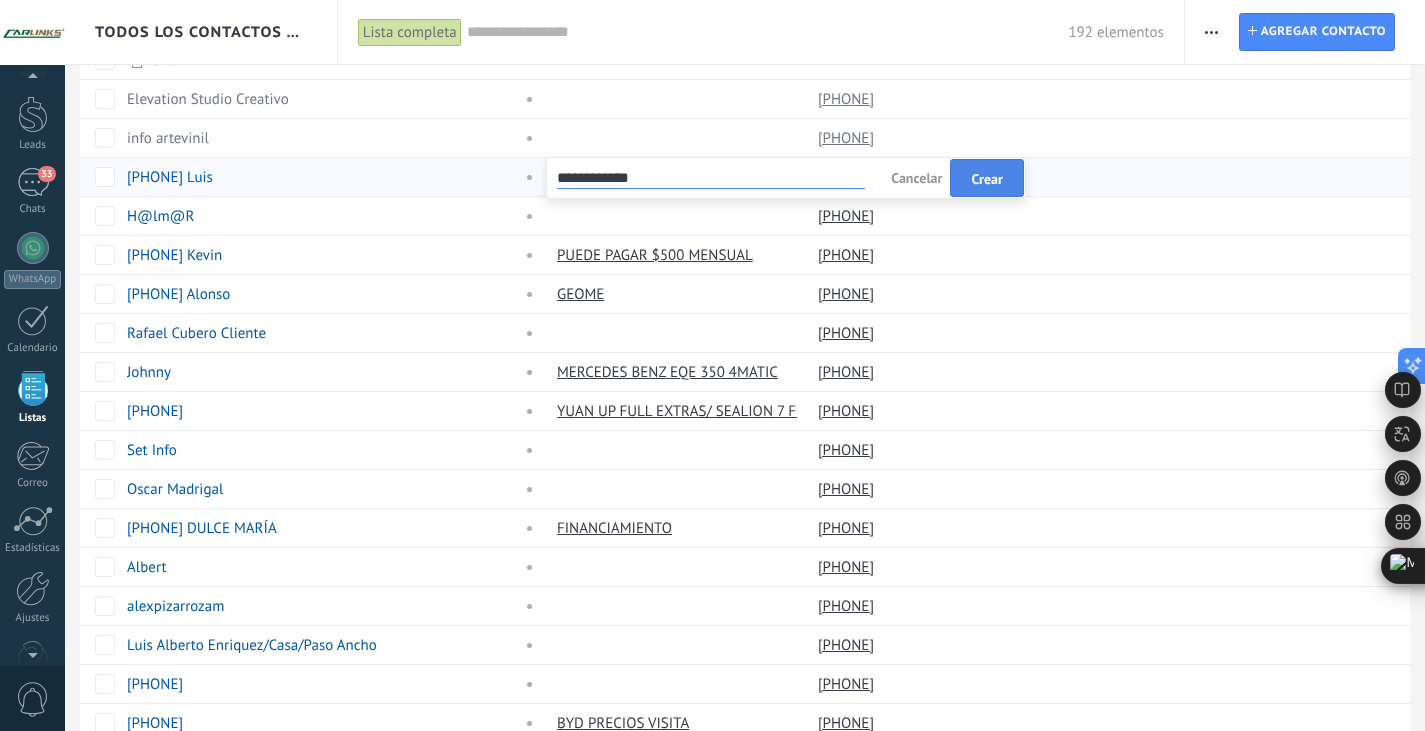 type on "**********" 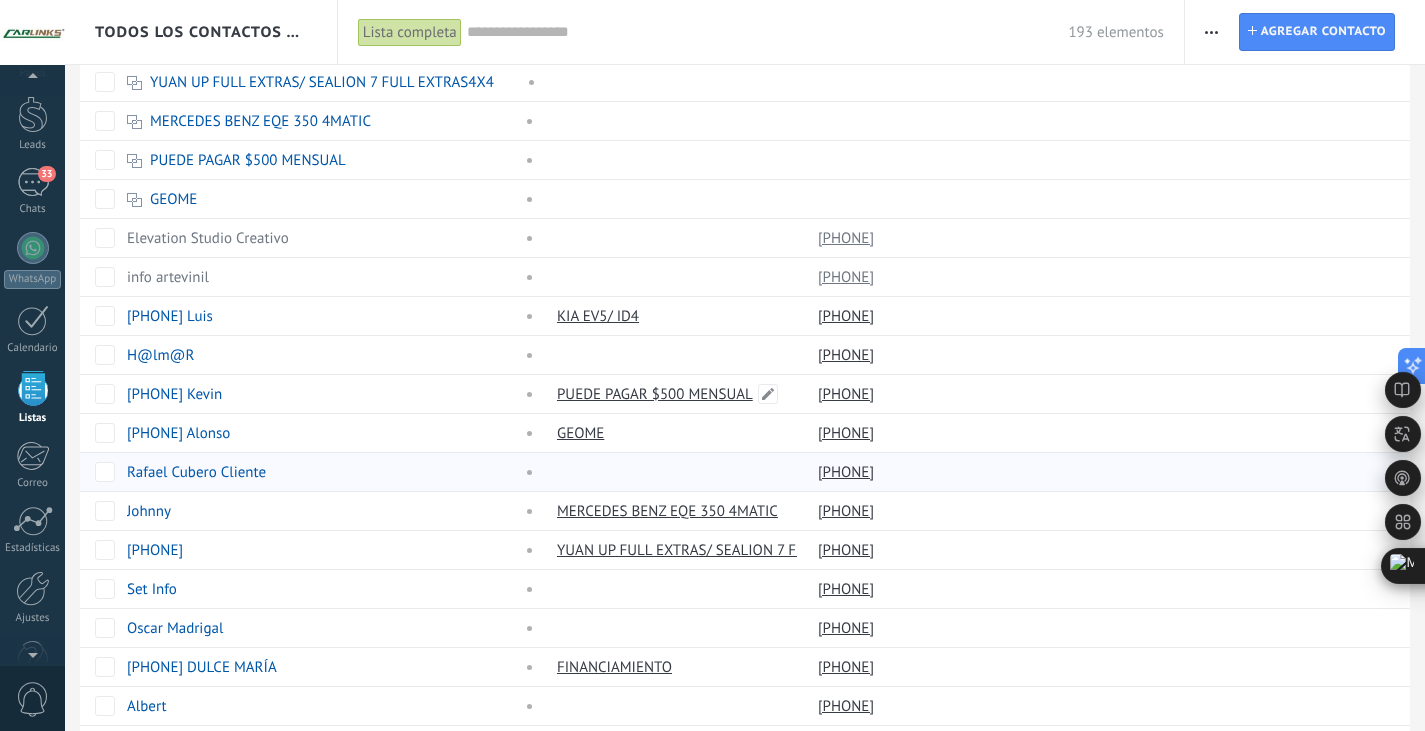 scroll, scrollTop: 333, scrollLeft: 0, axis: vertical 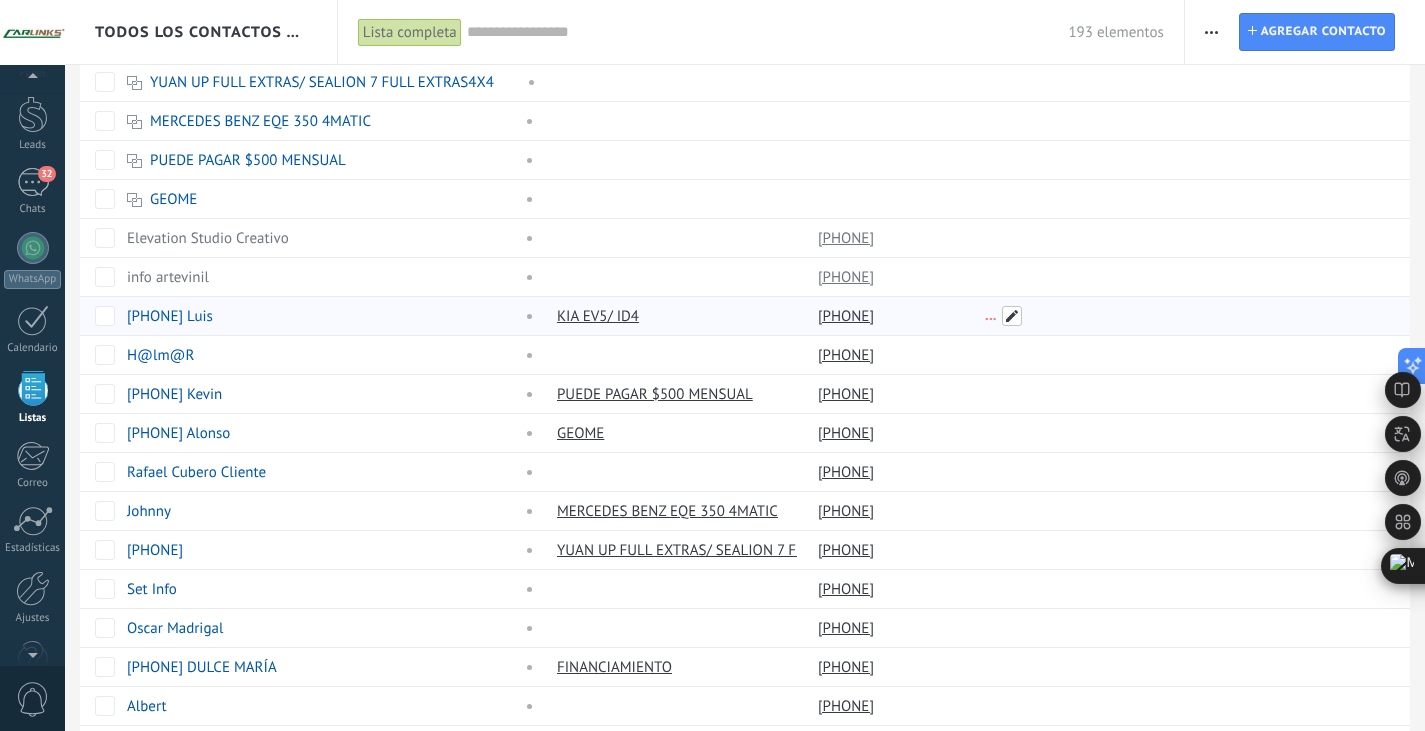 click at bounding box center (1012, 316) 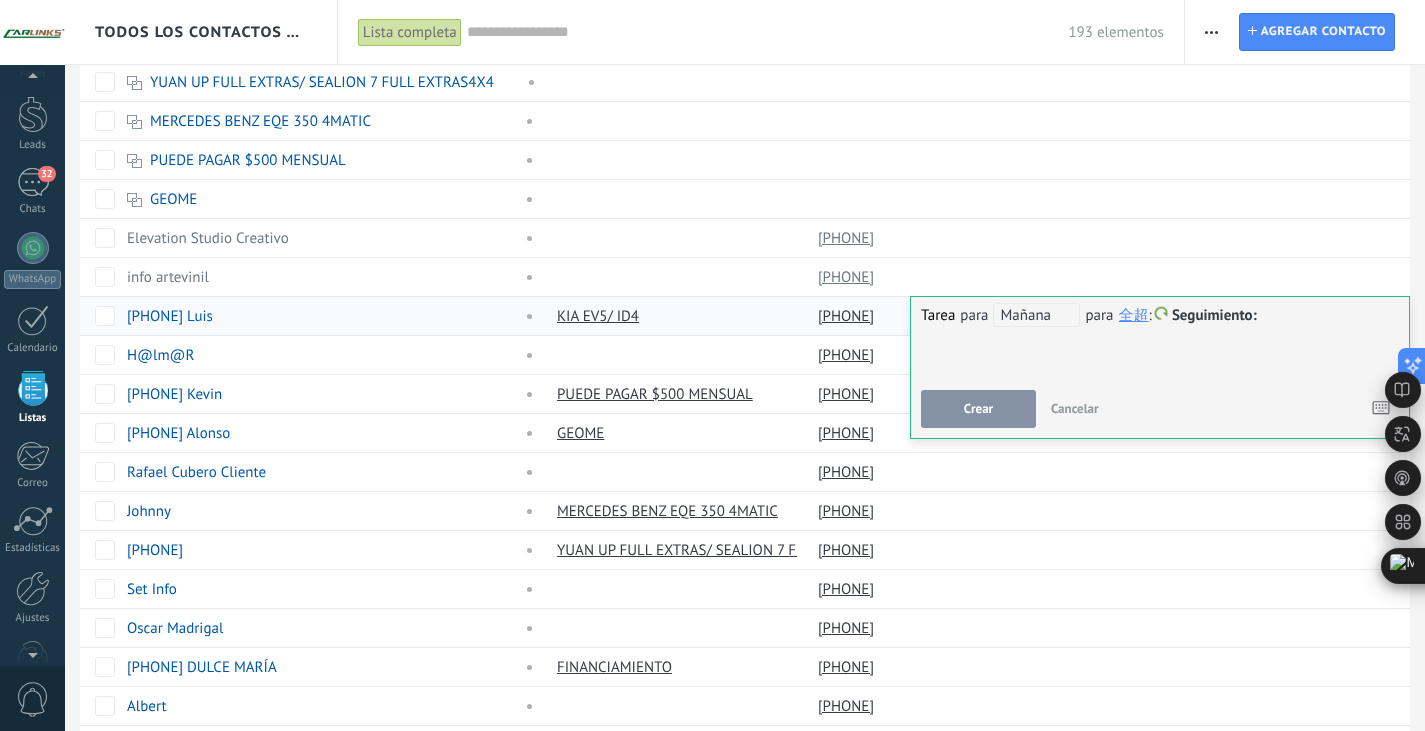 type 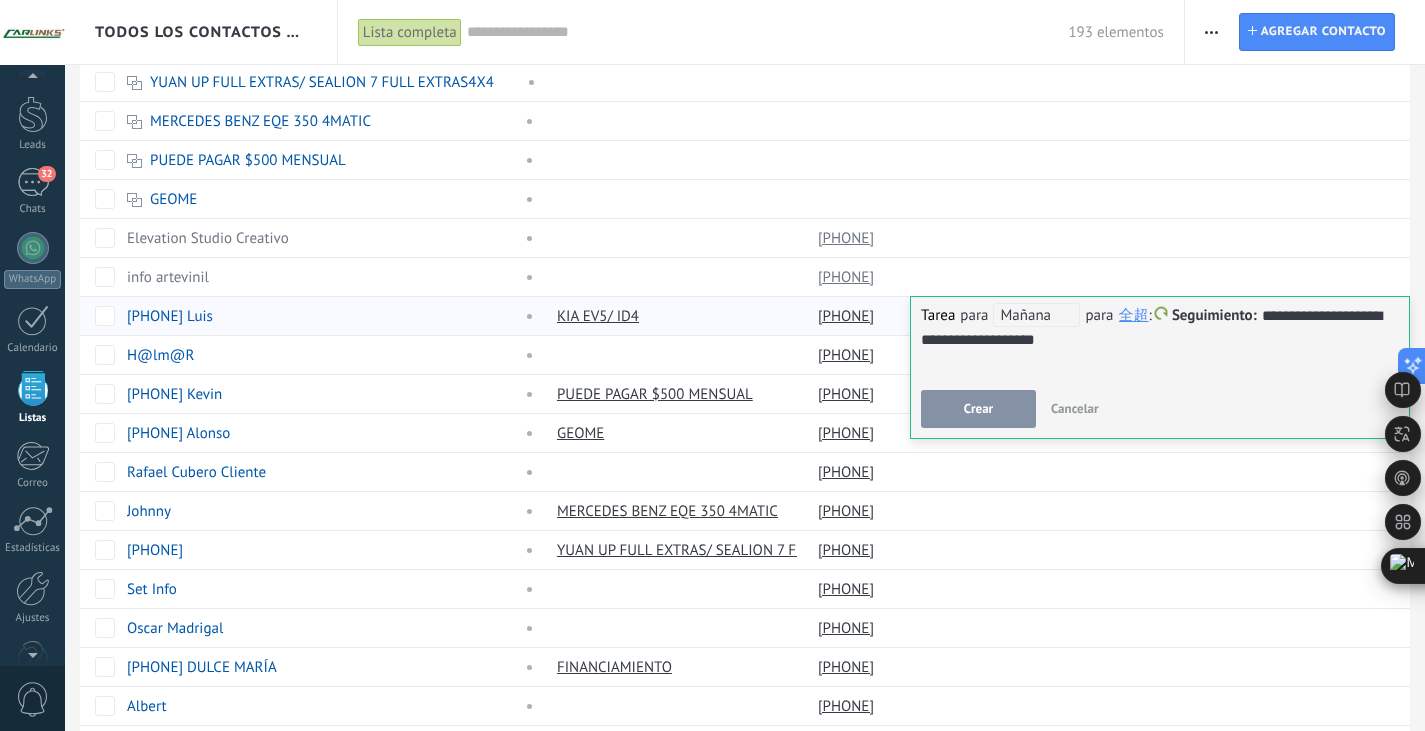 click on "Crear" at bounding box center (978, 409) 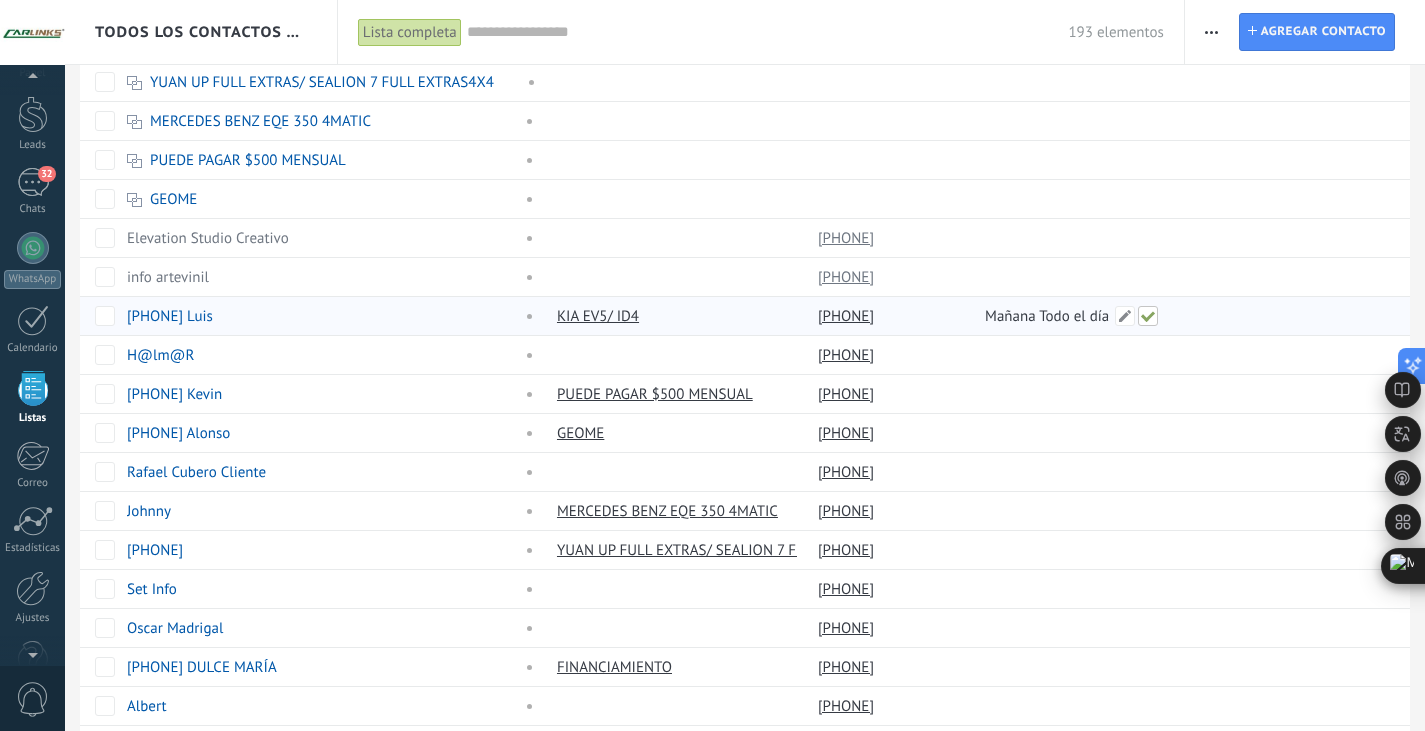 click at bounding box center (1148, 316) 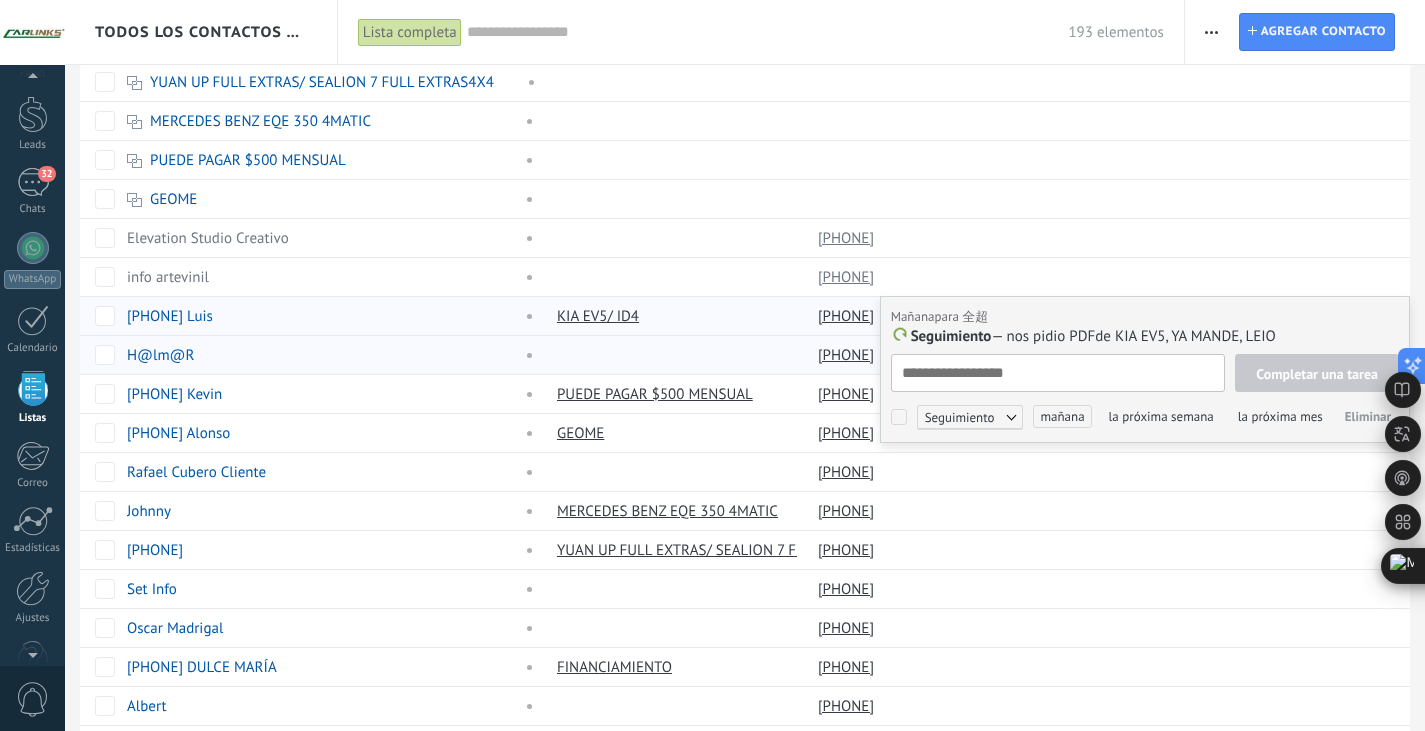 type on "**********" 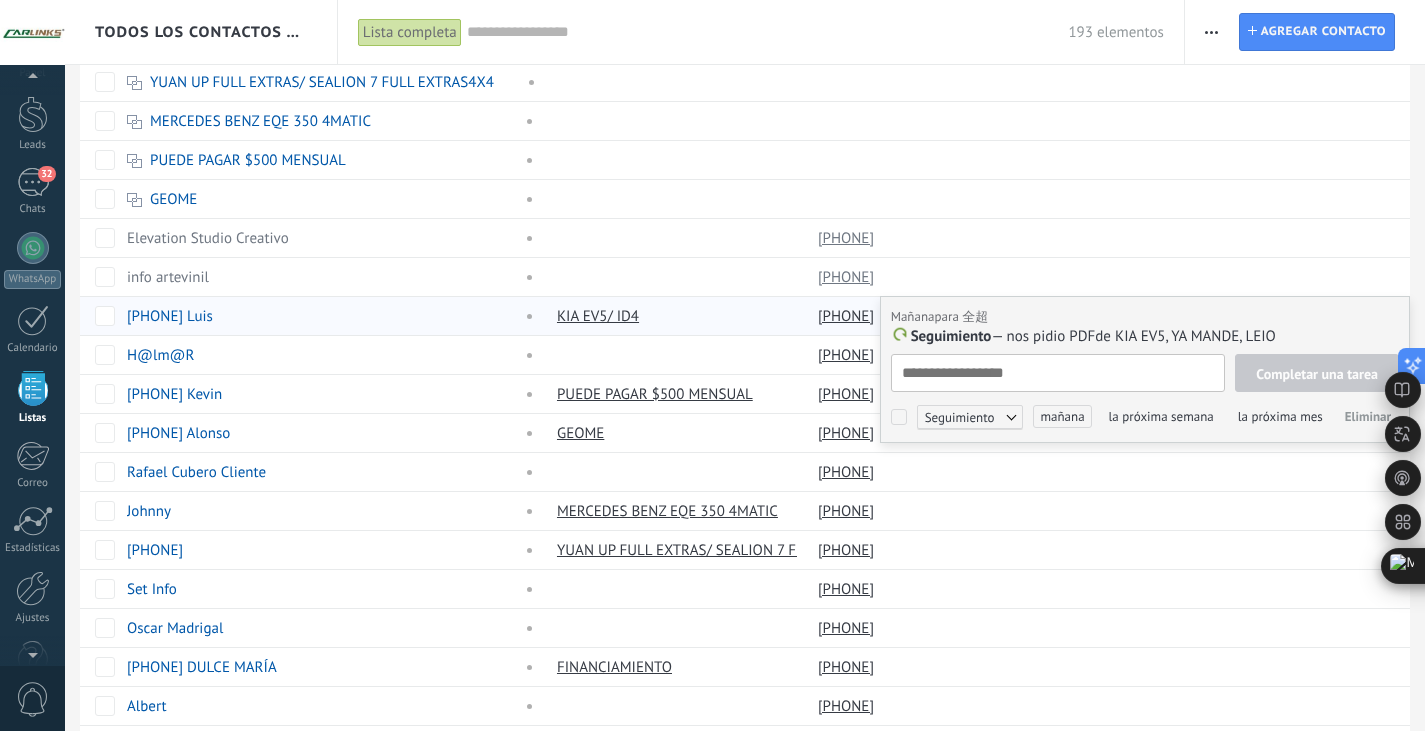 scroll, scrollTop: 20, scrollLeft: 0, axis: vertical 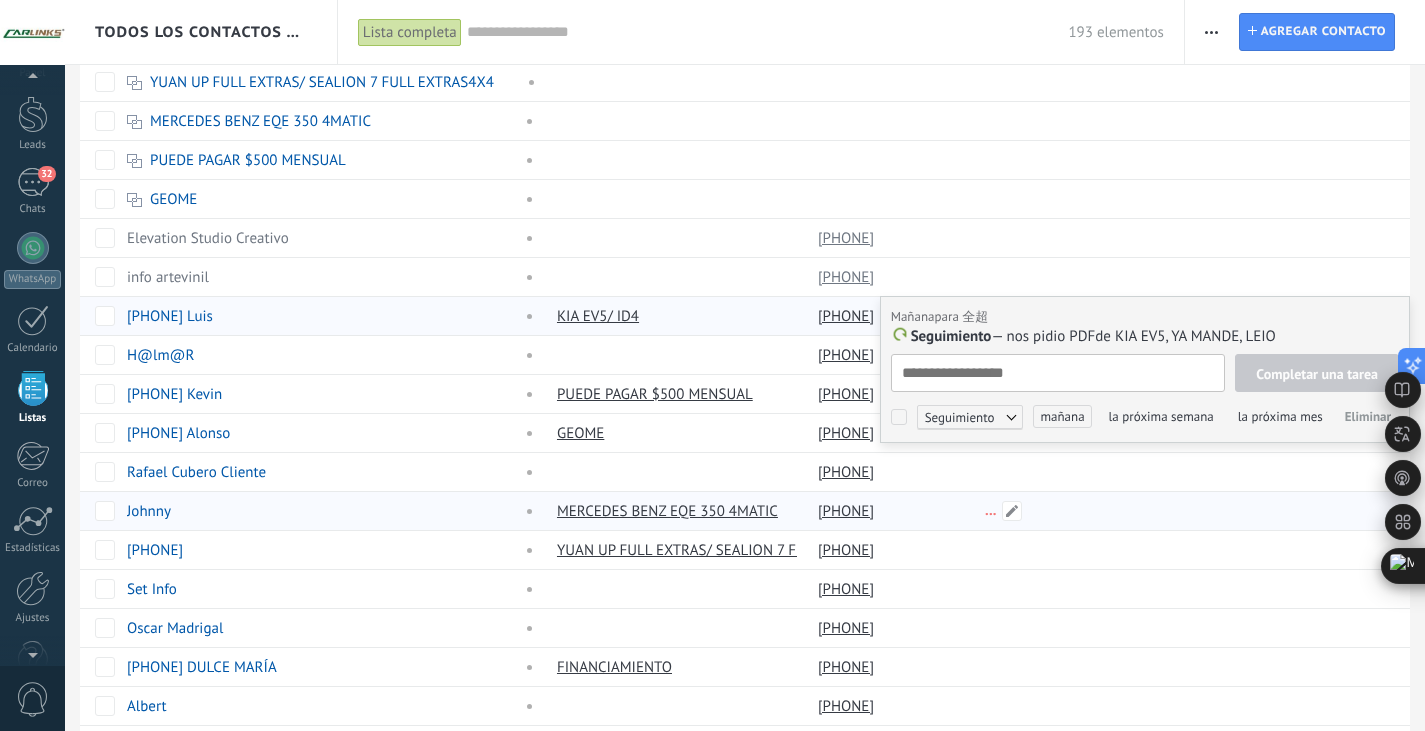 click at bounding box center [1185, 511] 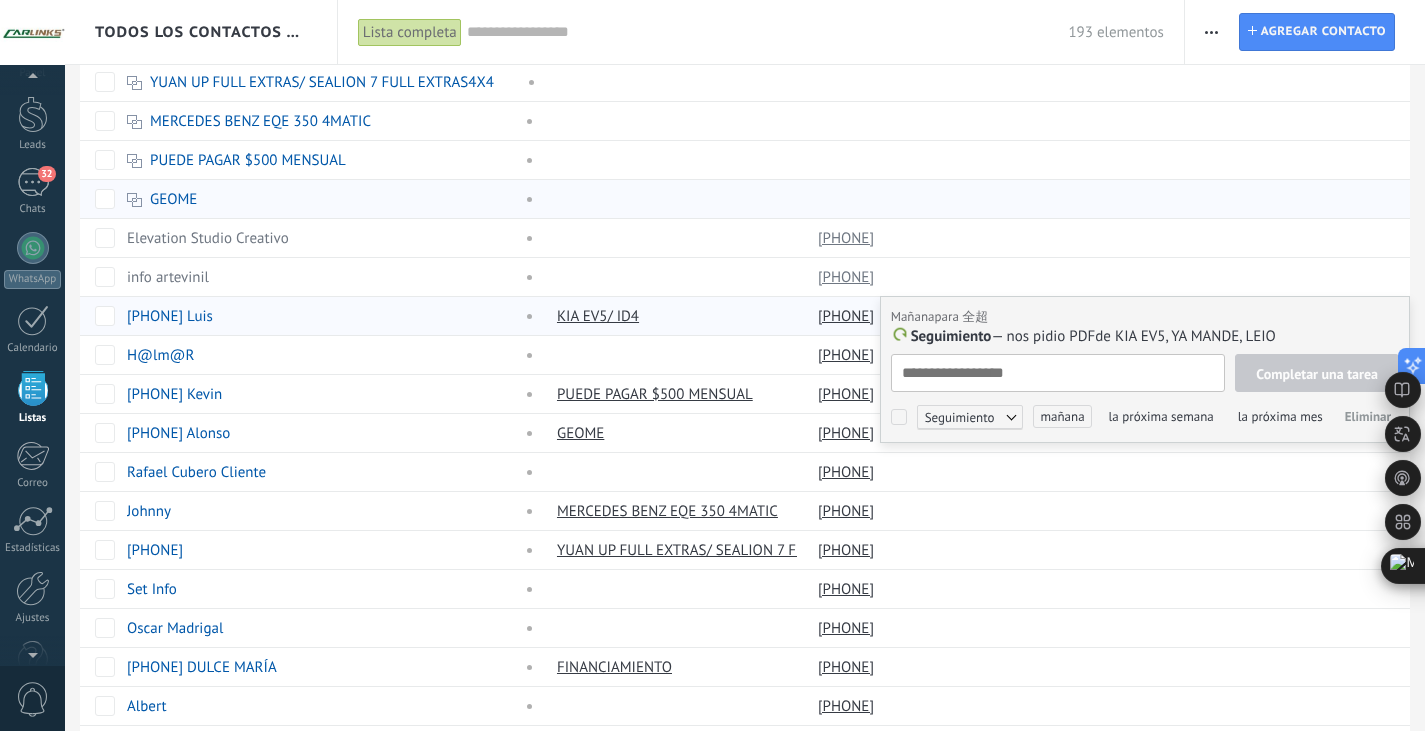 click at bounding box center (1185, 199) 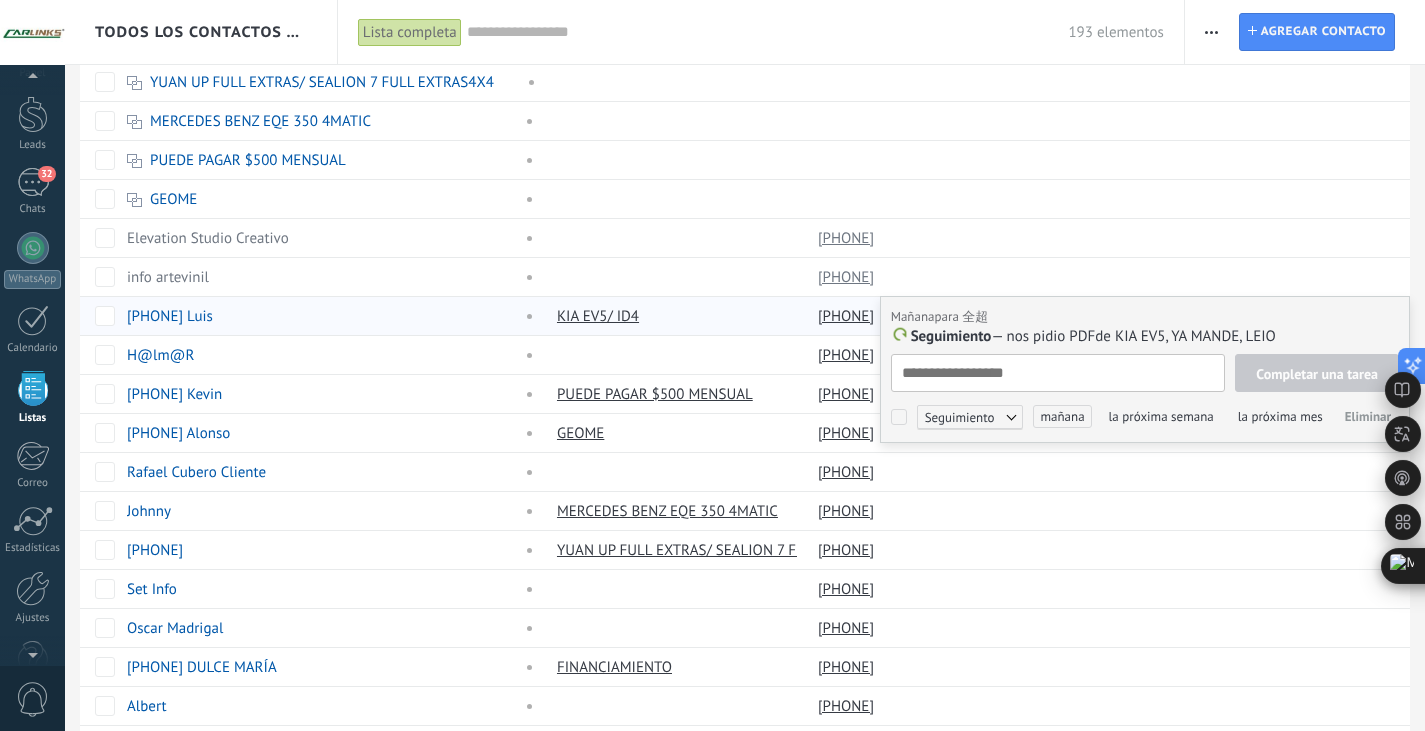 click on "Eliminar" at bounding box center [1368, 416] 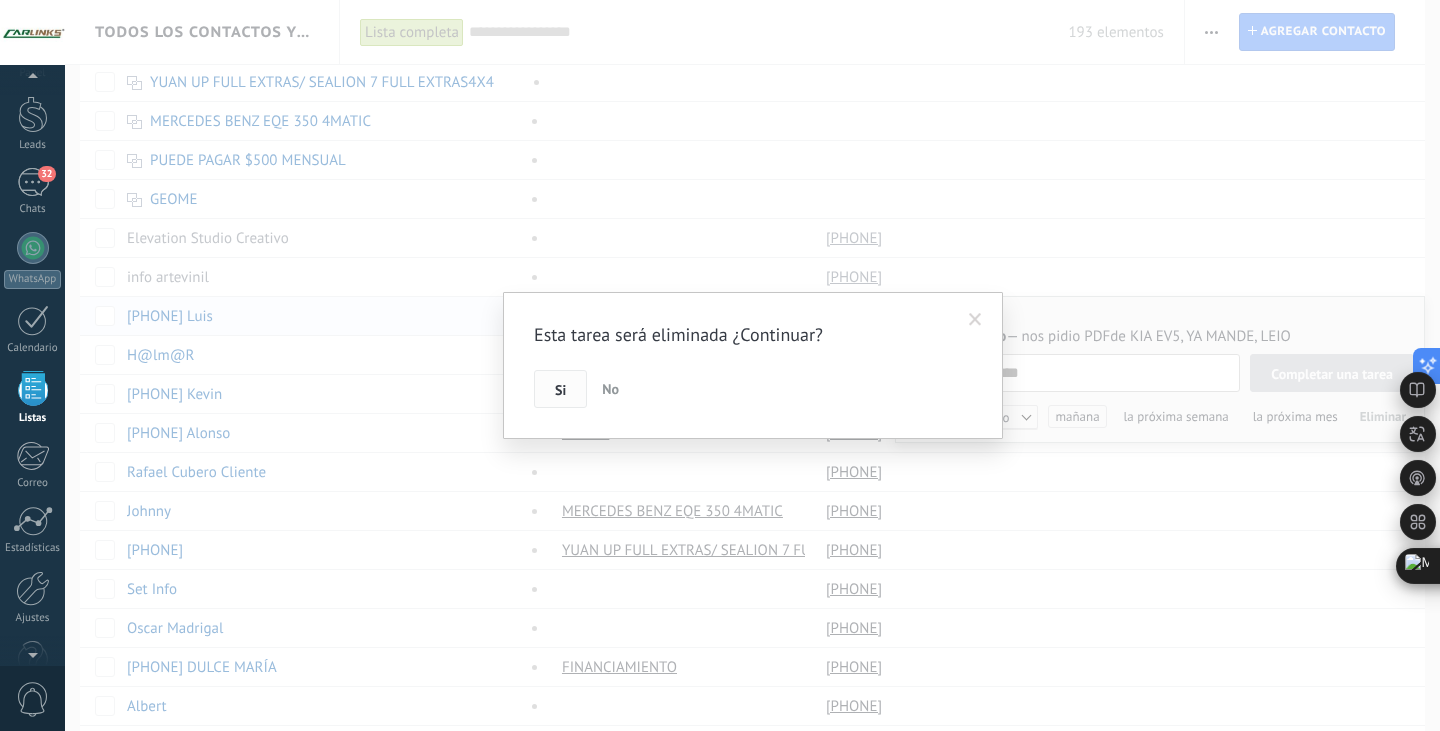 click on "Si" at bounding box center [560, 390] 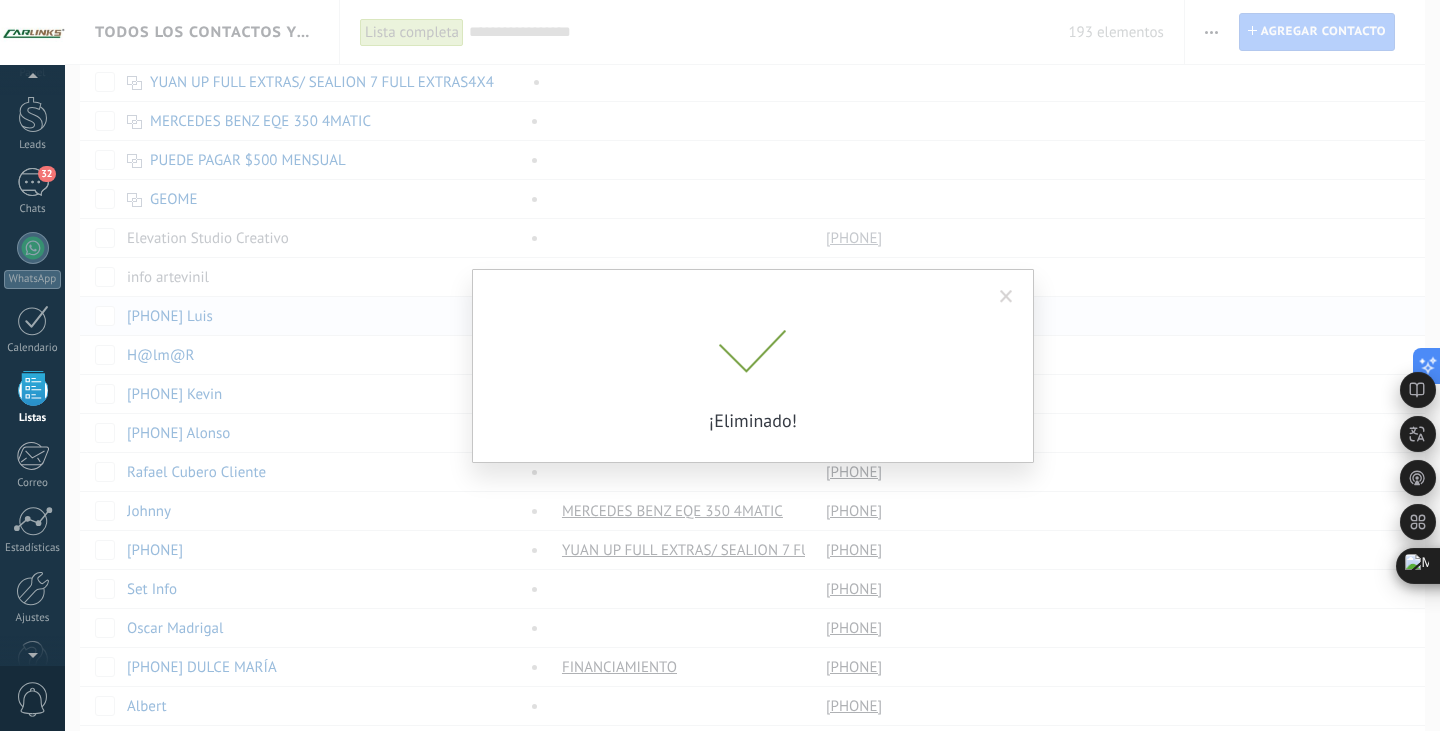click on "Esta tarea será eliminada ¿Continuar? Si No ¡Eliminado!" at bounding box center [752, 365] 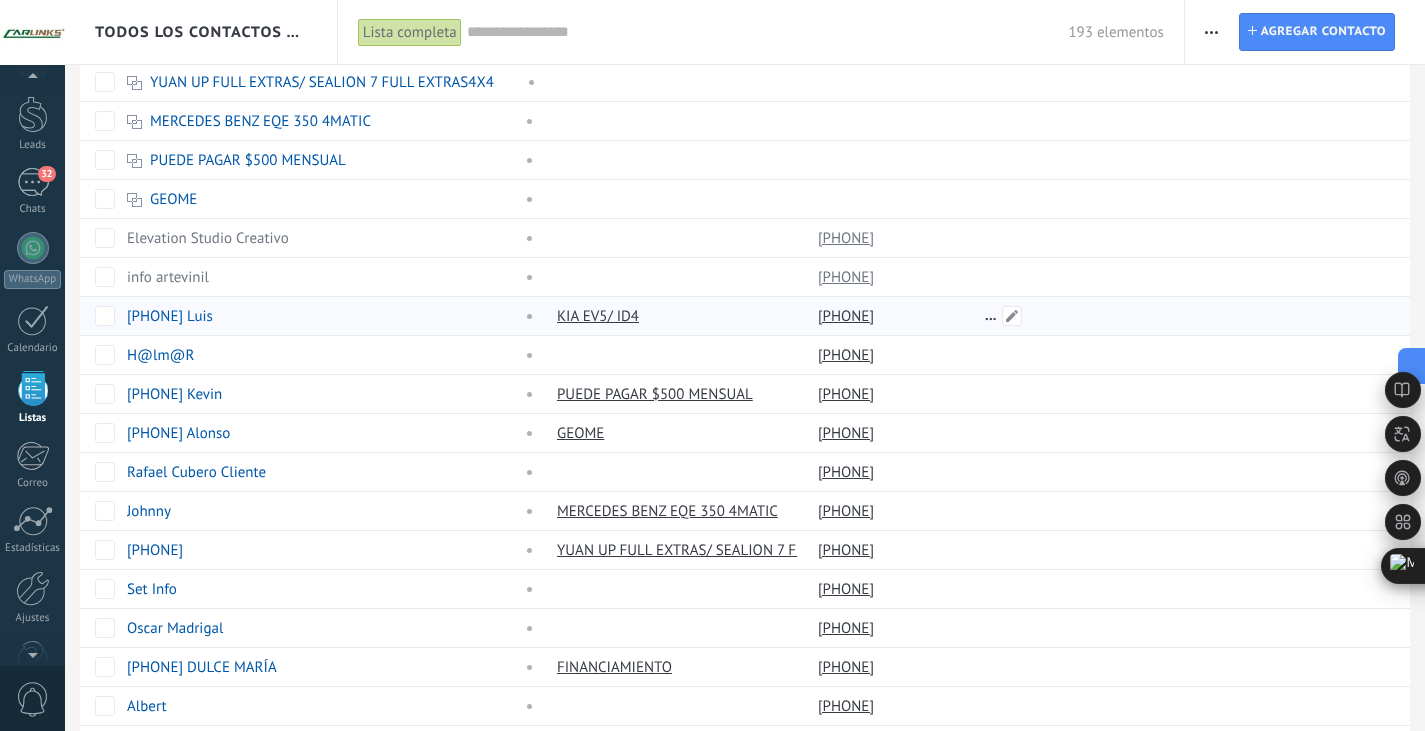 click at bounding box center (1185, 316) 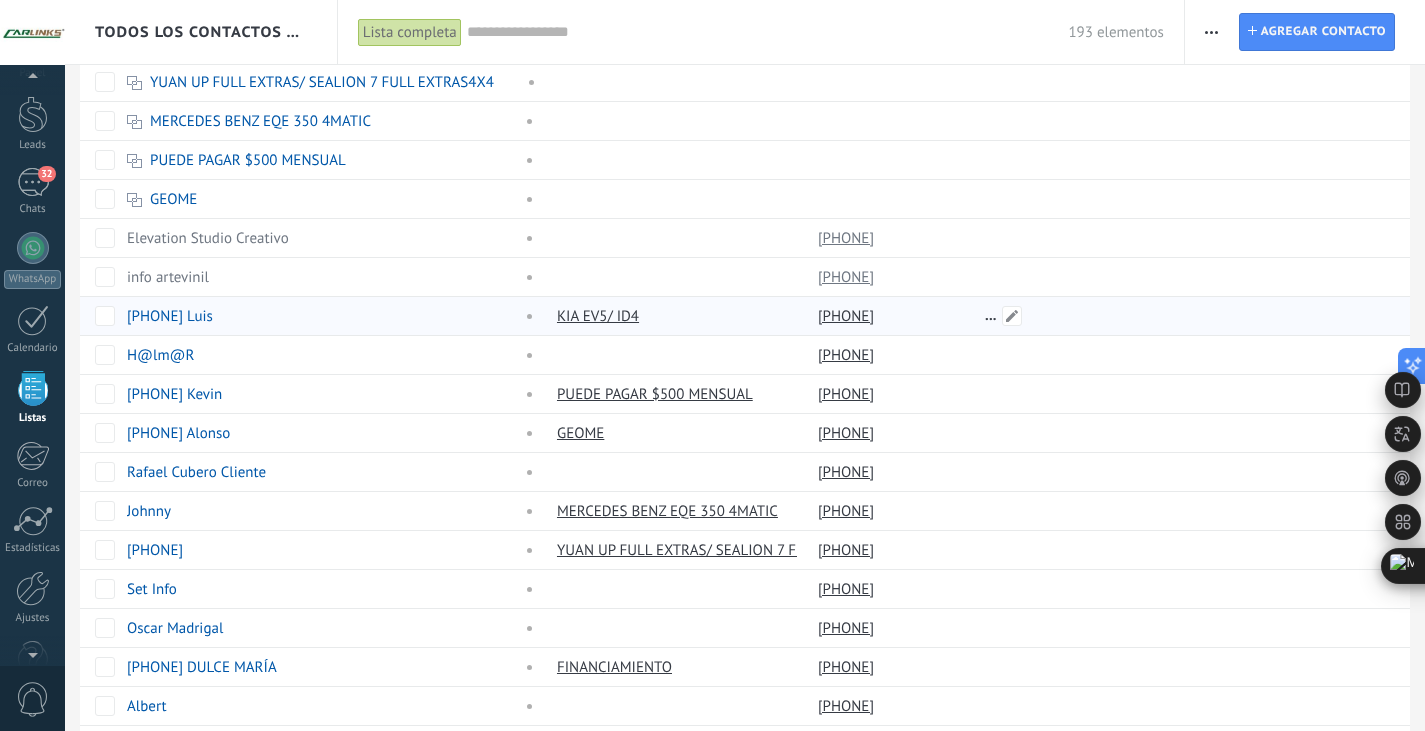 click at bounding box center (1185, 316) 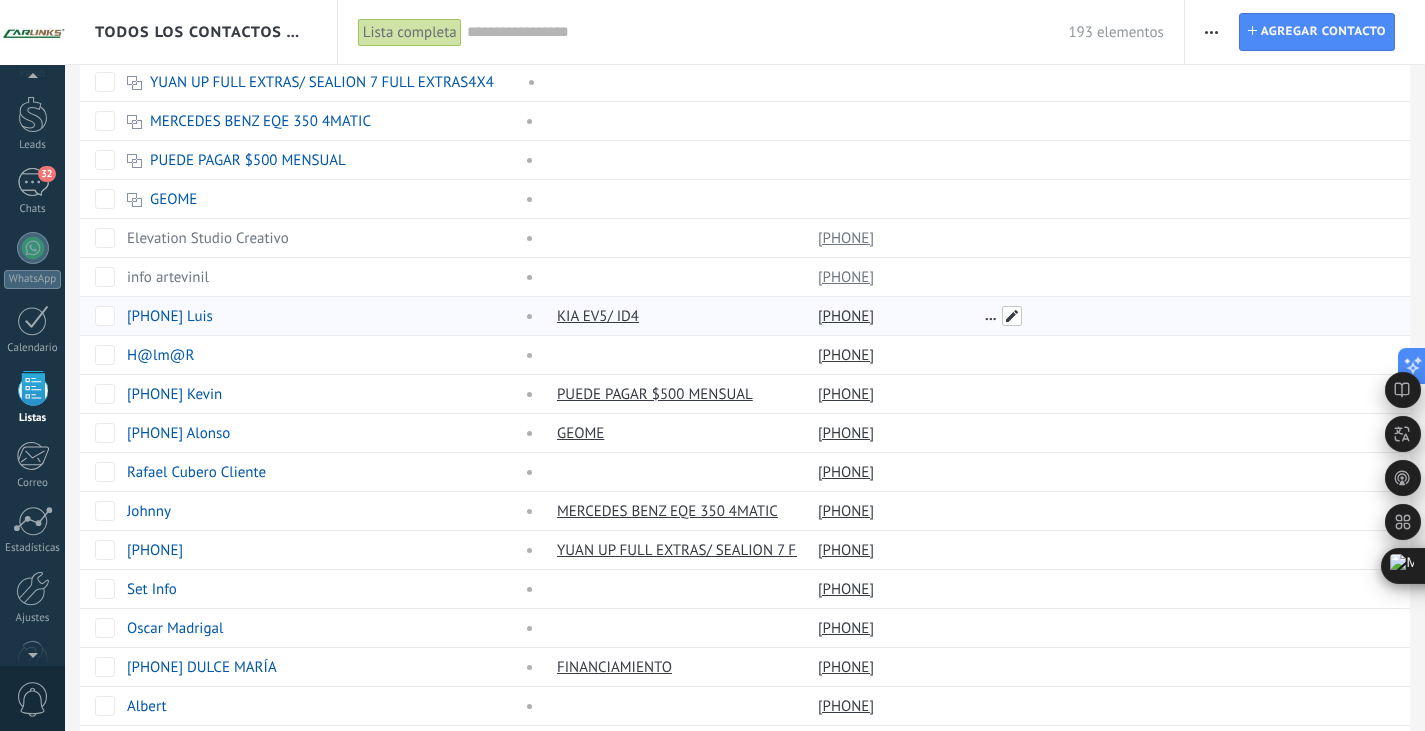 click at bounding box center (1012, 316) 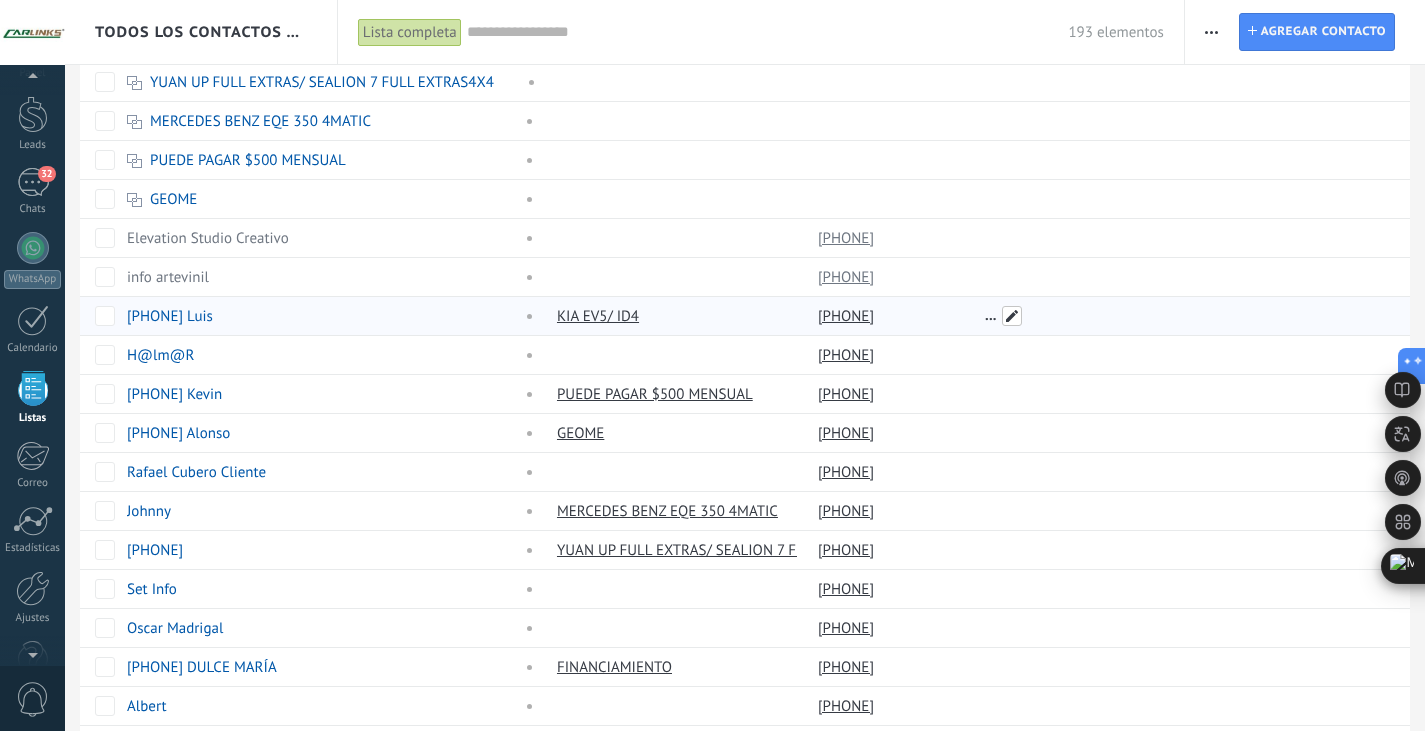 click at bounding box center [1012, 316] 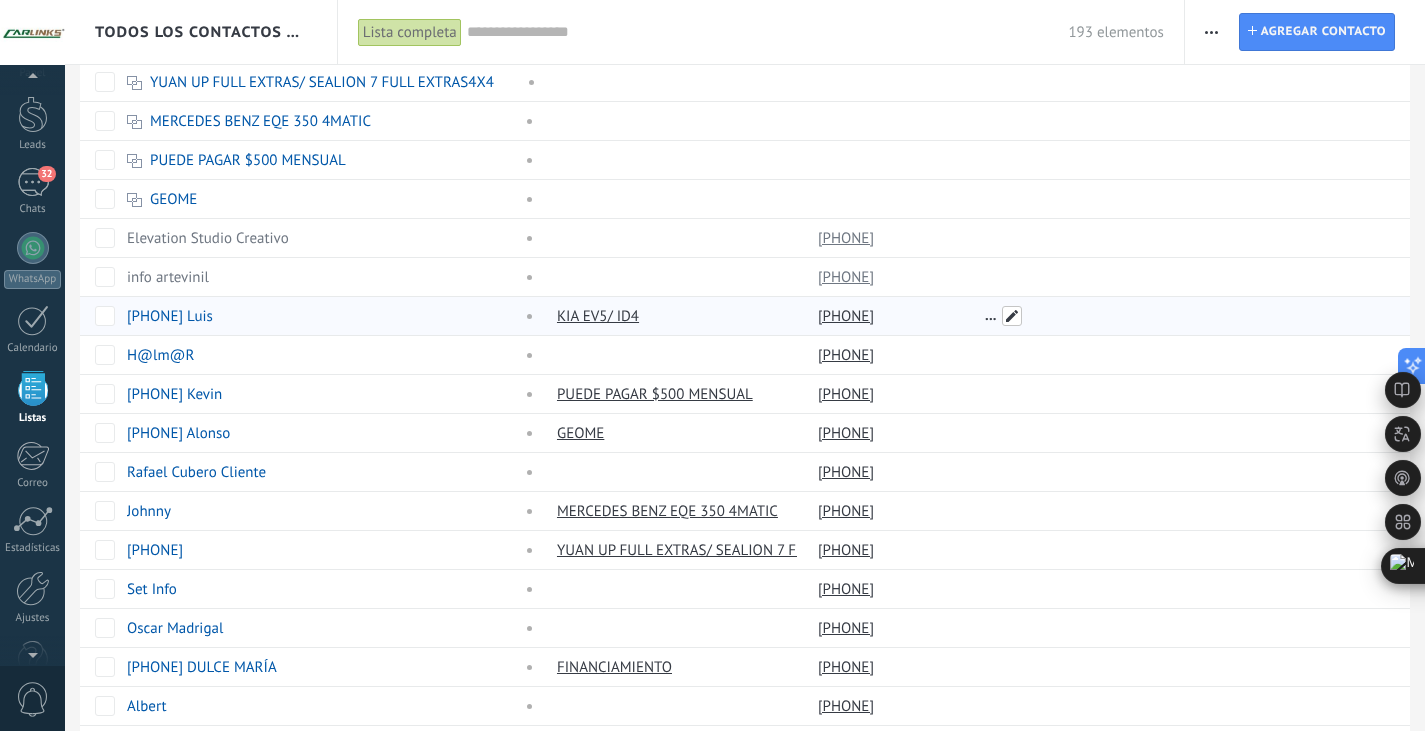 click at bounding box center [1012, 316] 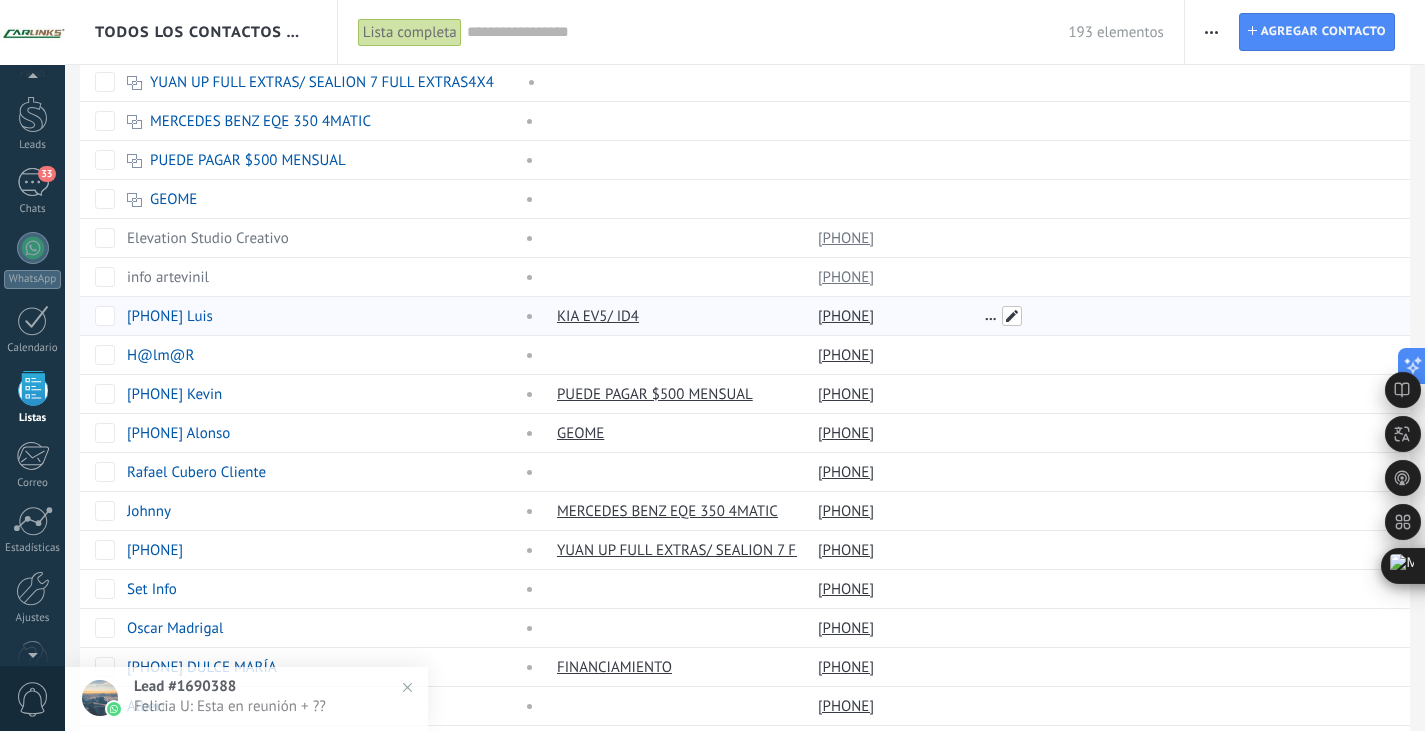 click at bounding box center [1012, 316] 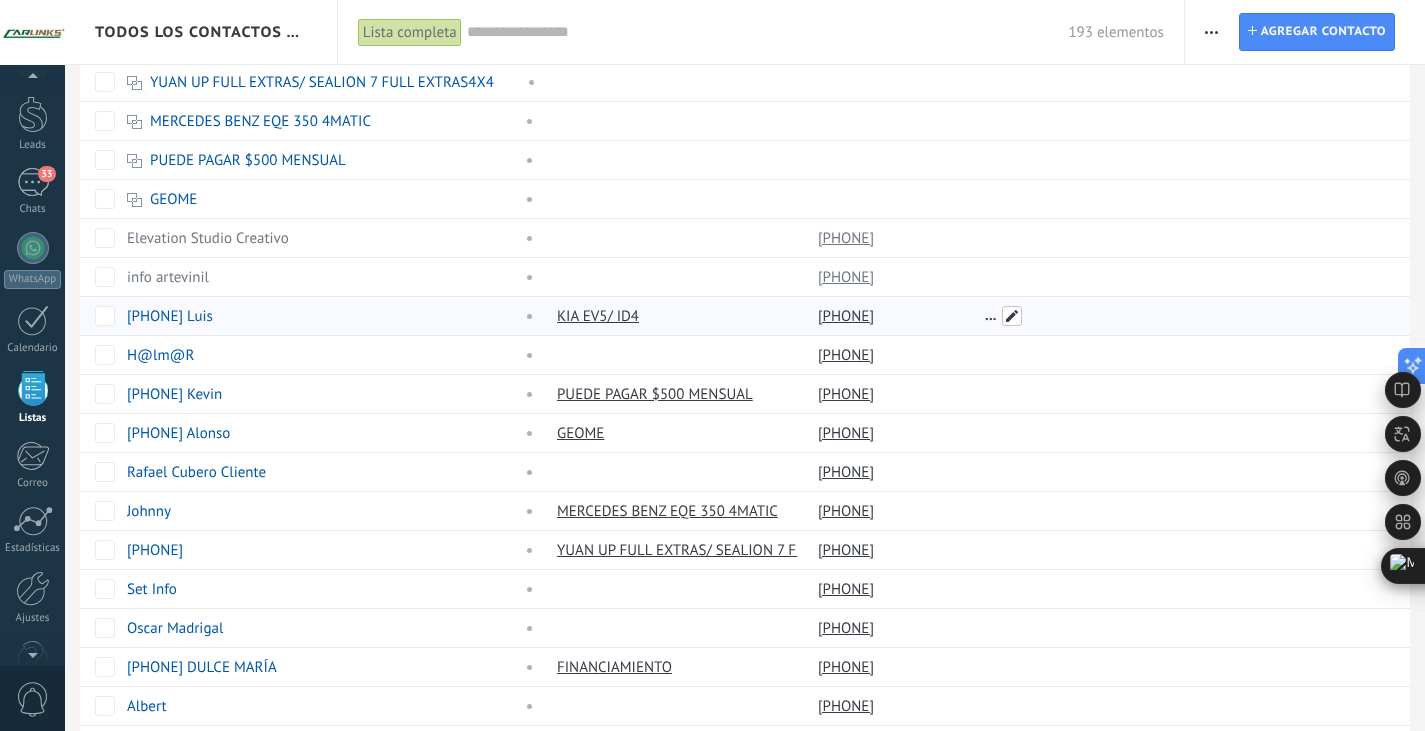 click at bounding box center (1012, 316) 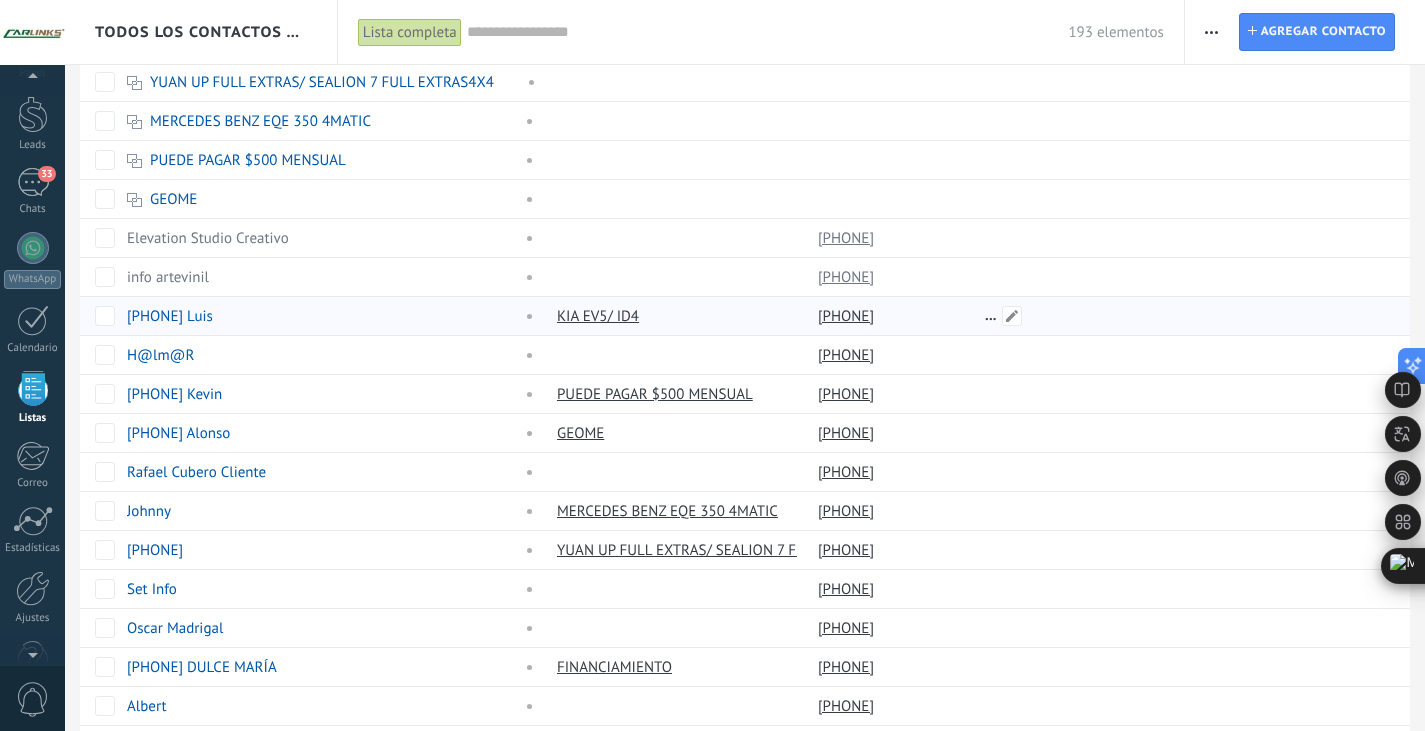 click at bounding box center [1185, 316] 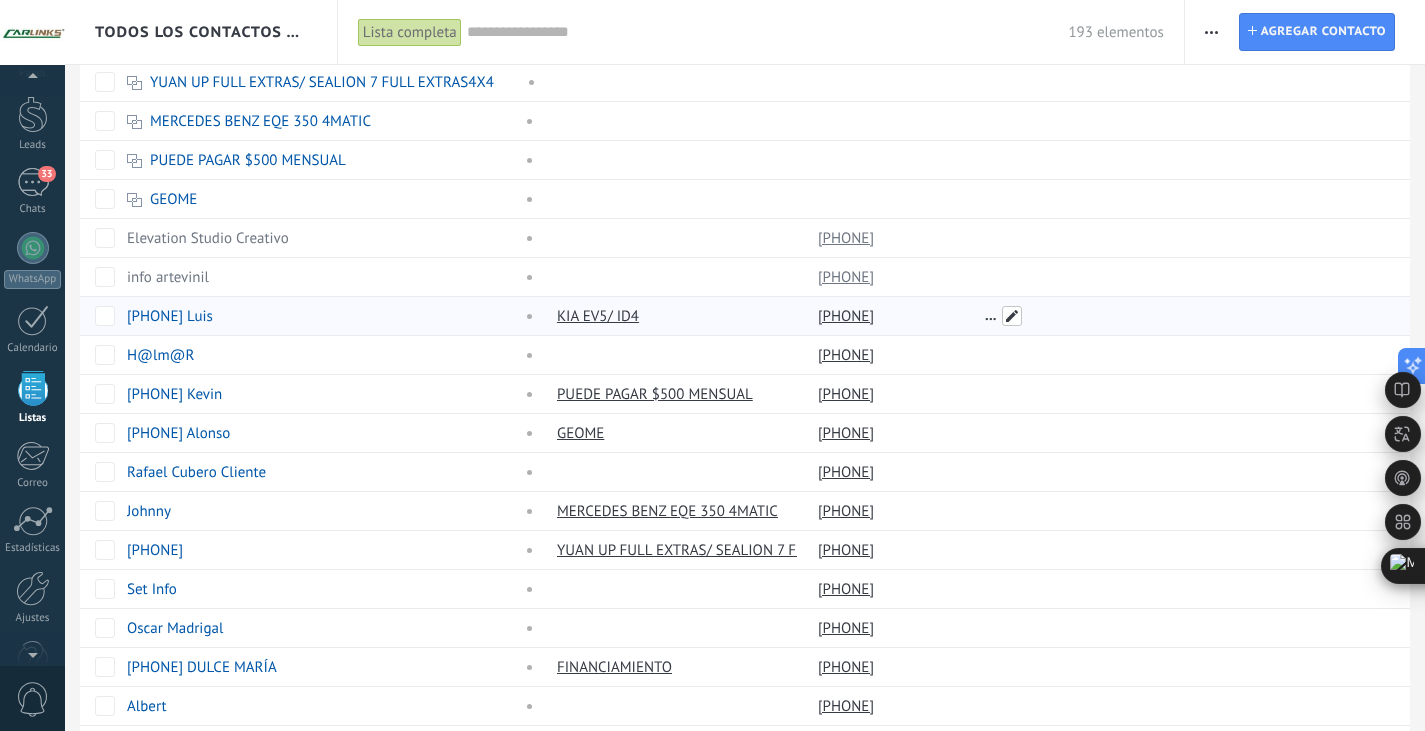click at bounding box center (1012, 316) 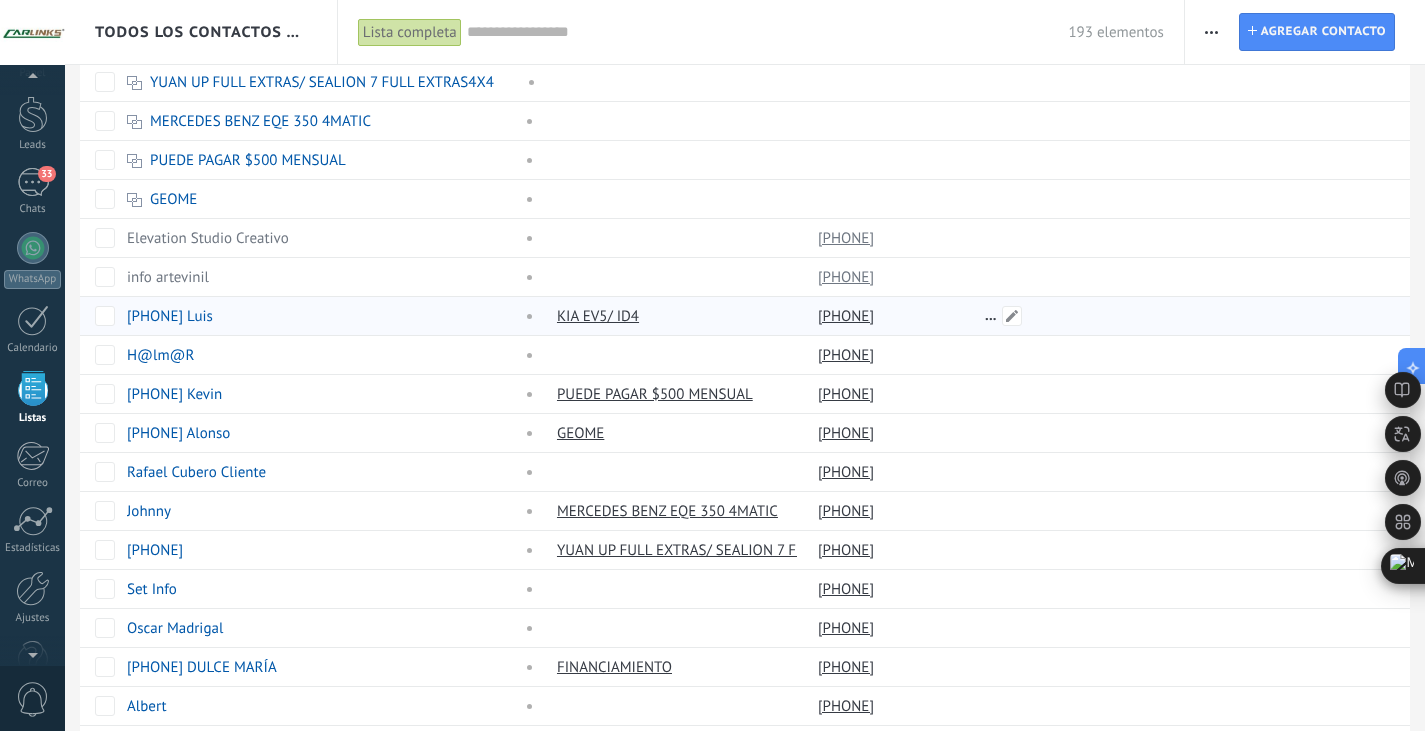 click at bounding box center (1185, 316) 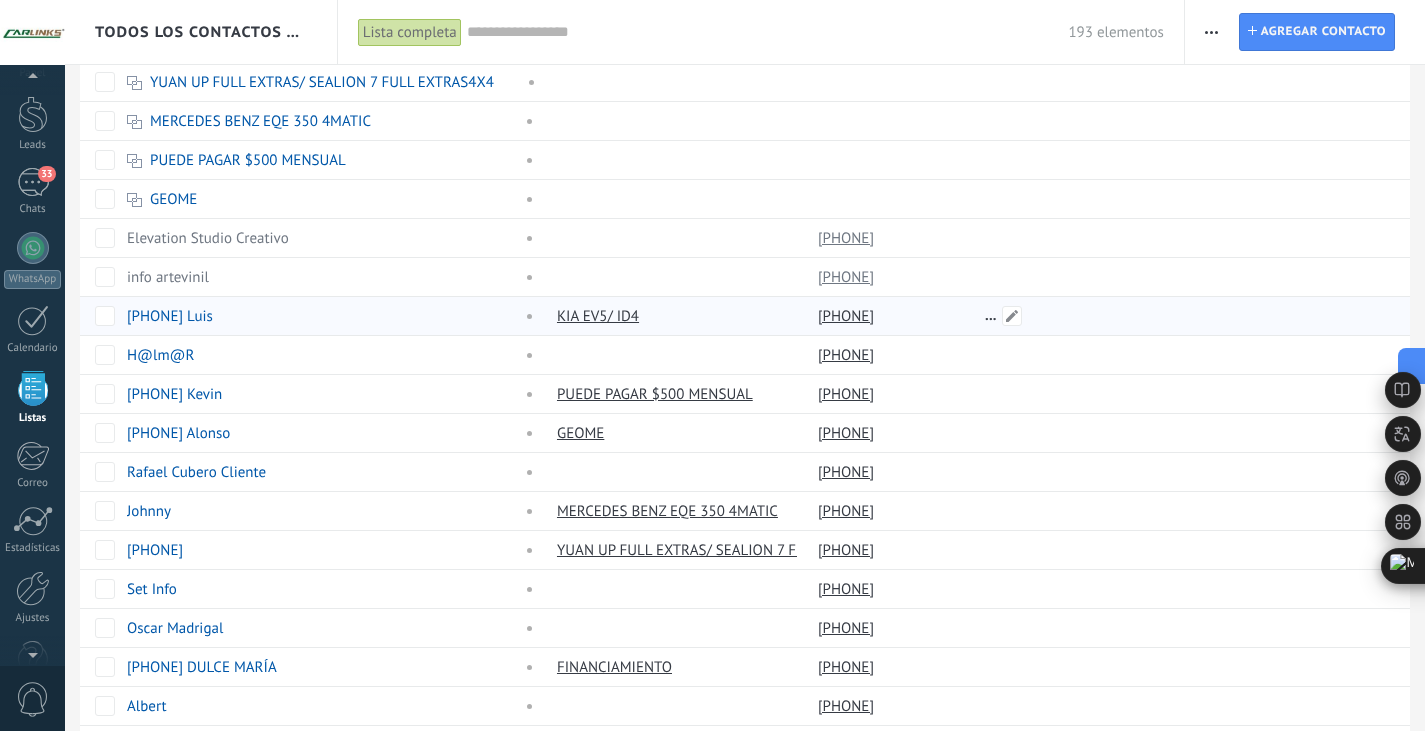 click at bounding box center (1185, 316) 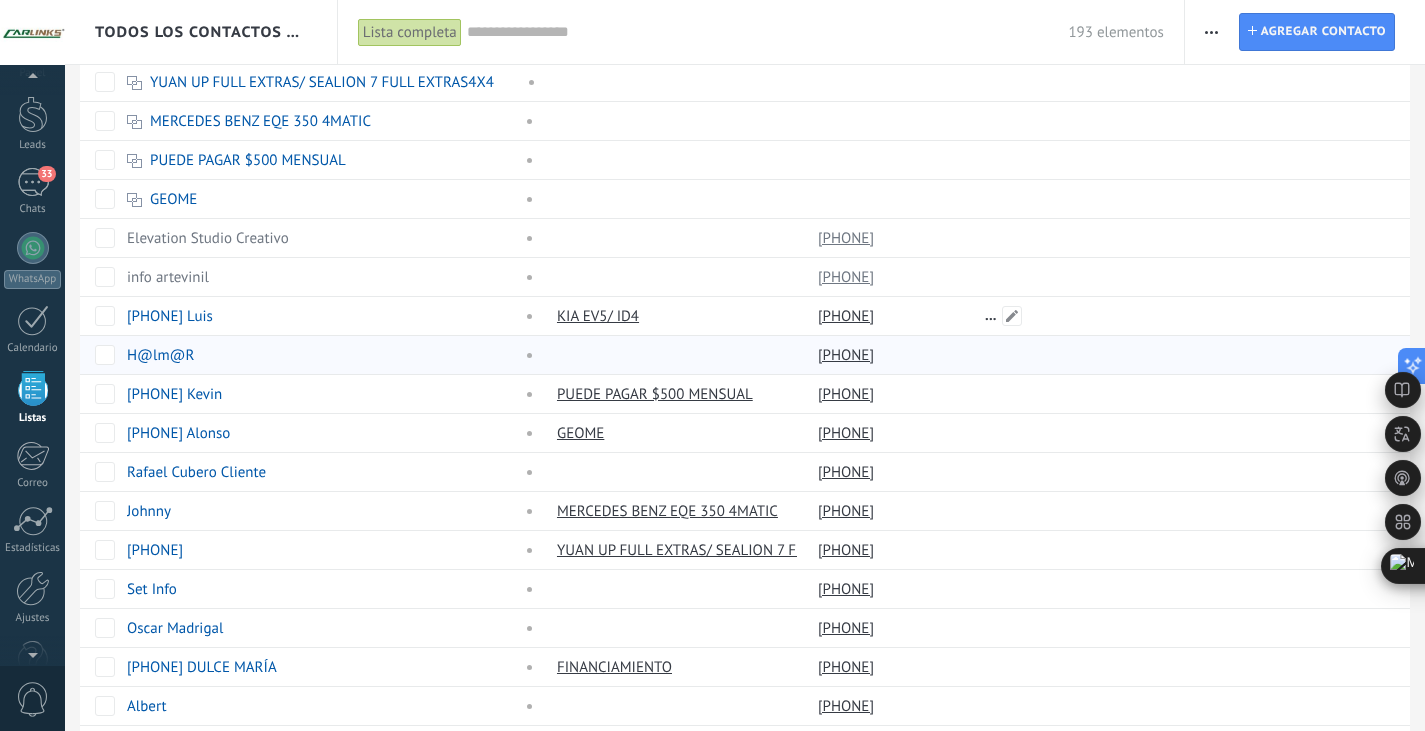 click at bounding box center (1185, 355) 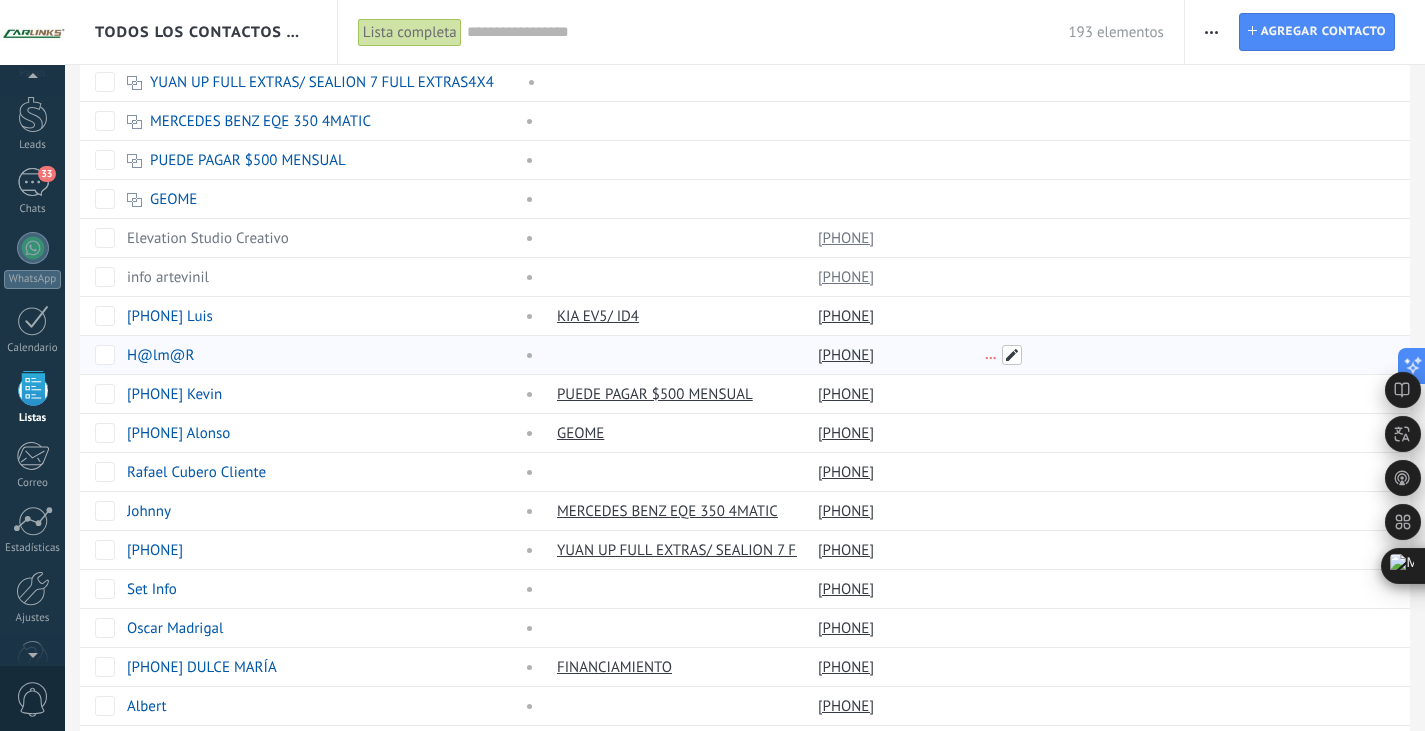 click at bounding box center [1012, 355] 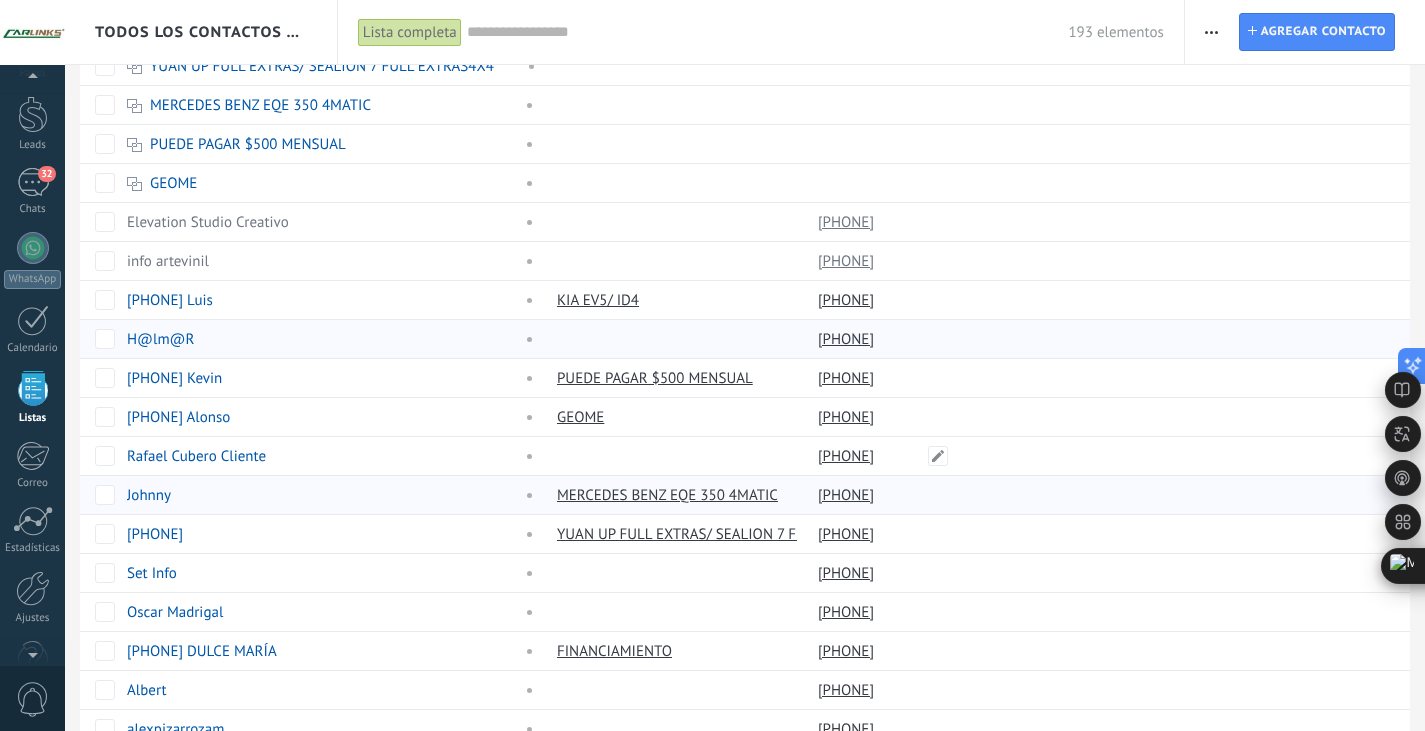 scroll, scrollTop: 366, scrollLeft: 0, axis: vertical 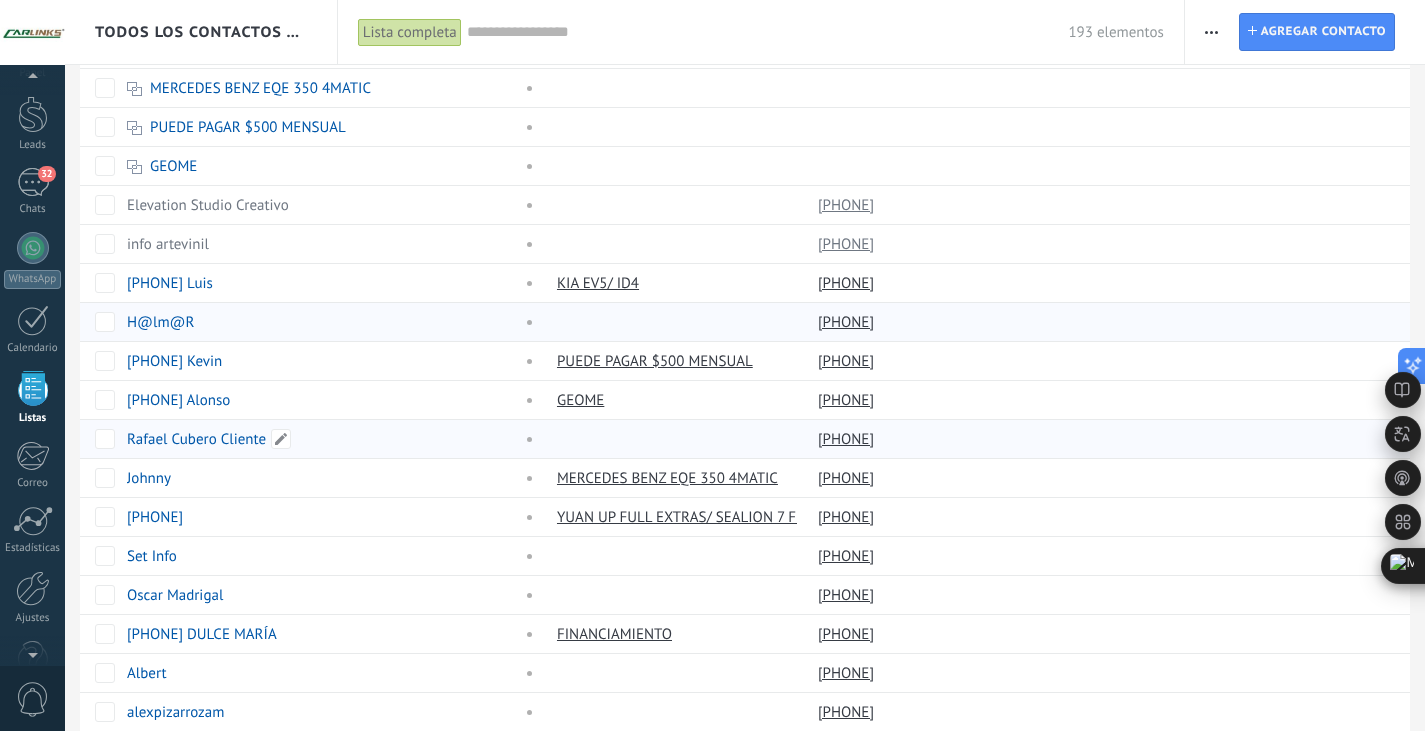 click on "Rafael Cubero Cliente" at bounding box center (196, 439) 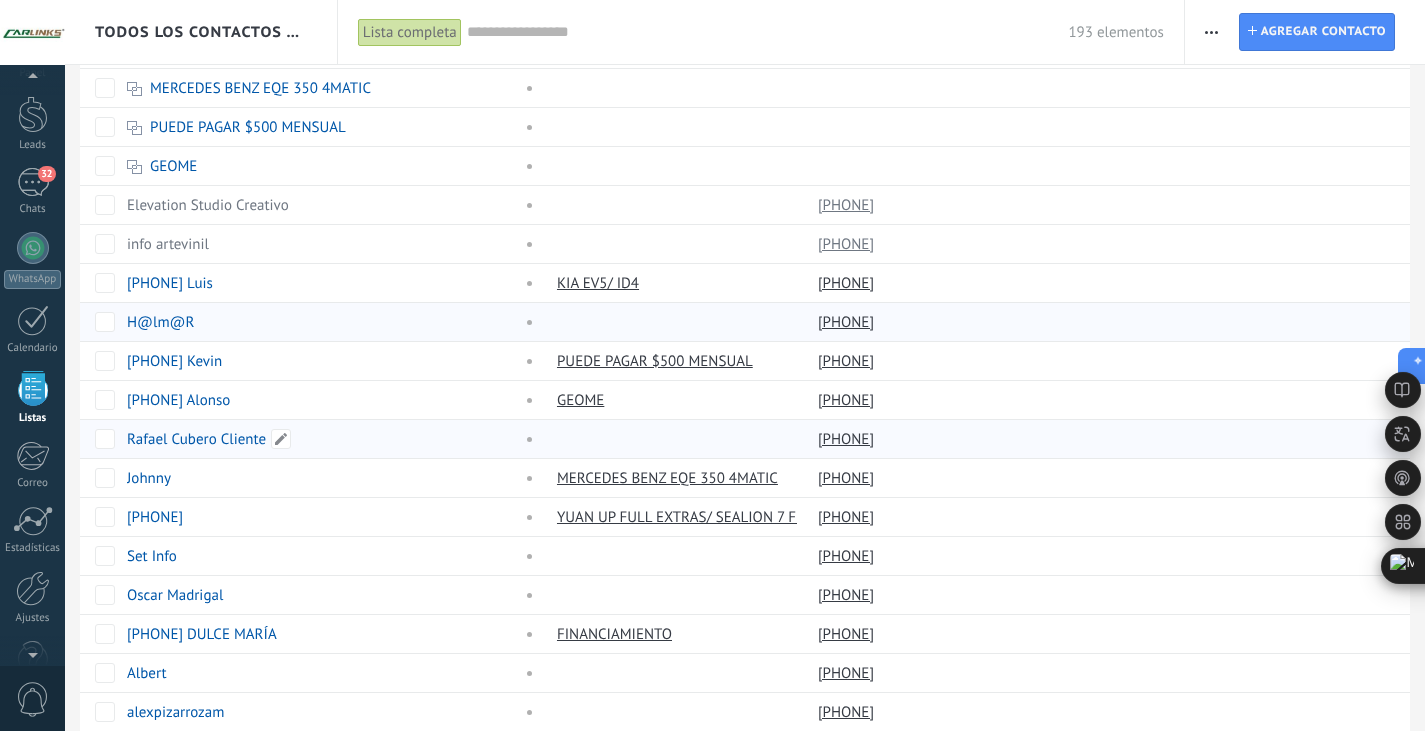 click on "Rafael Cubero Cliente" at bounding box center [196, 439] 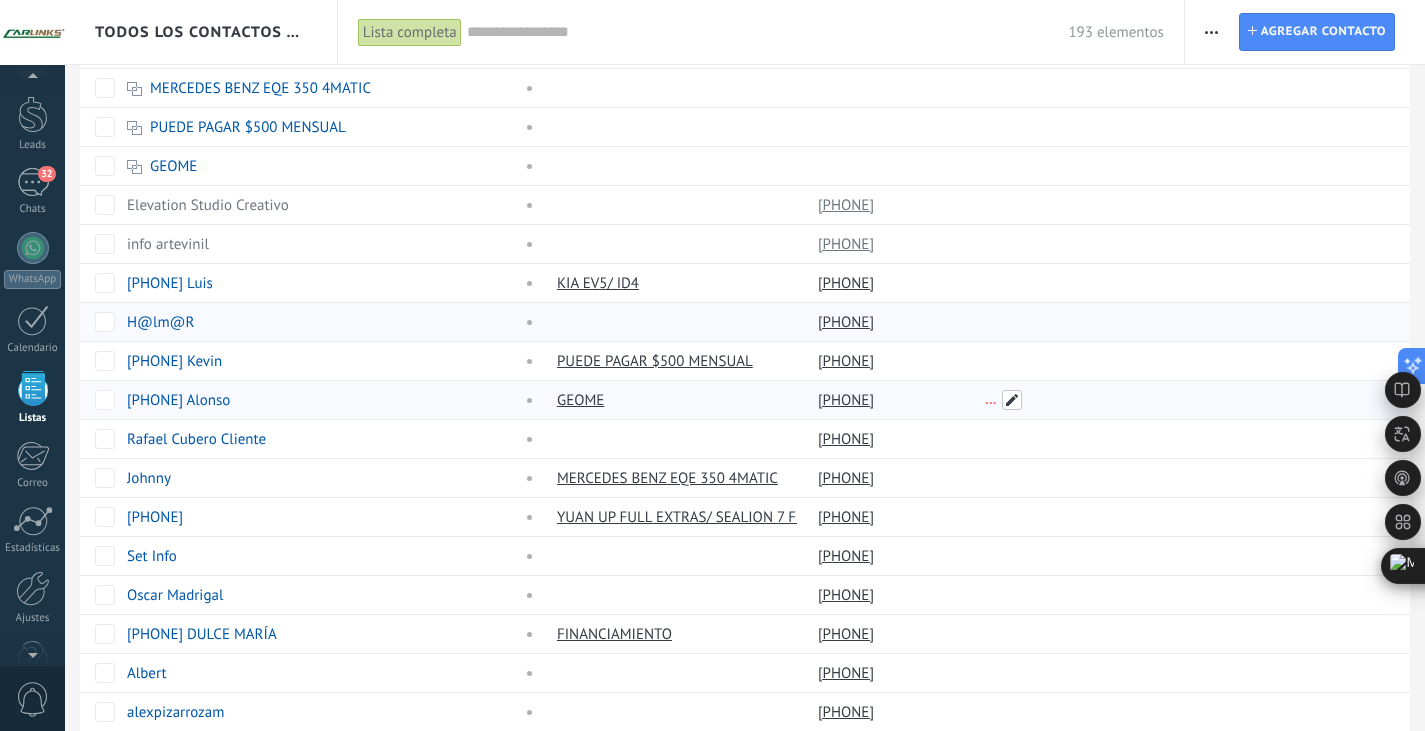 click at bounding box center (1012, 400) 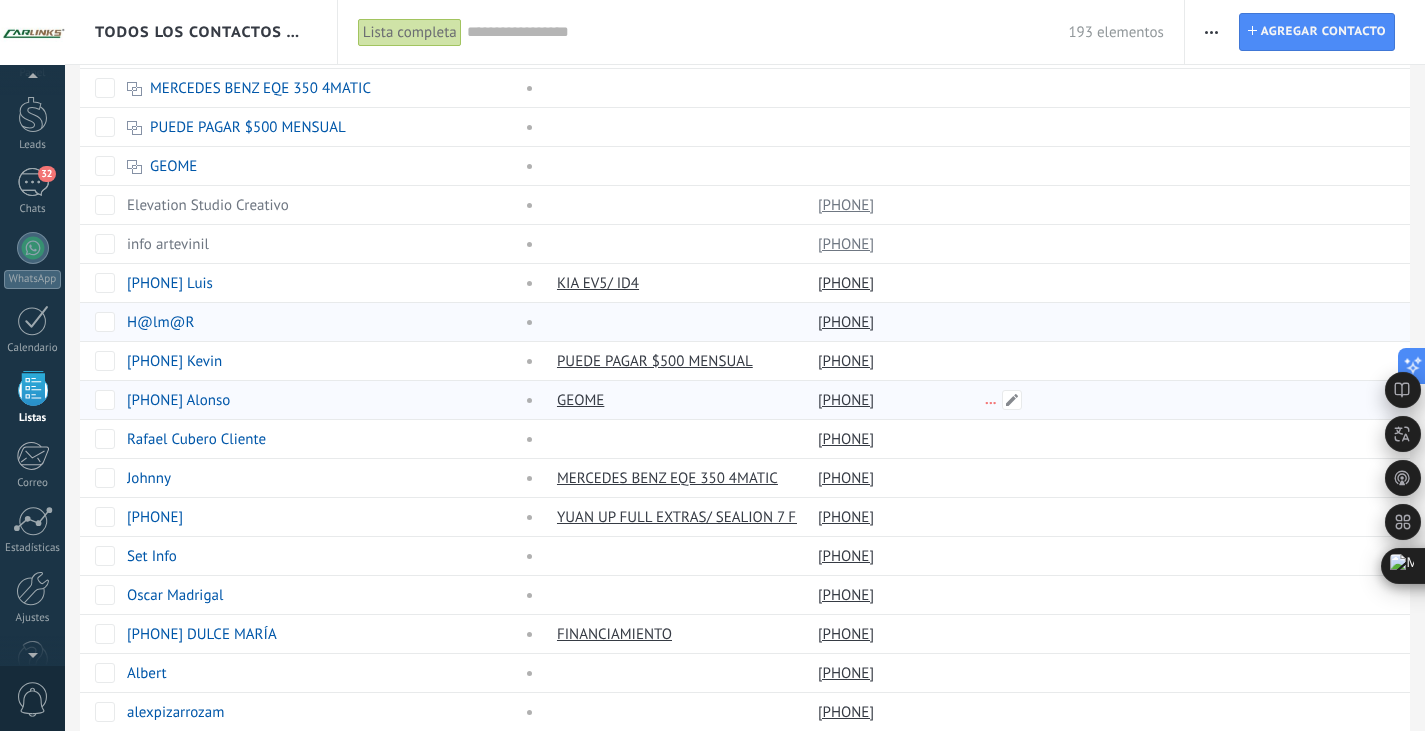 click at bounding box center [1185, 400] 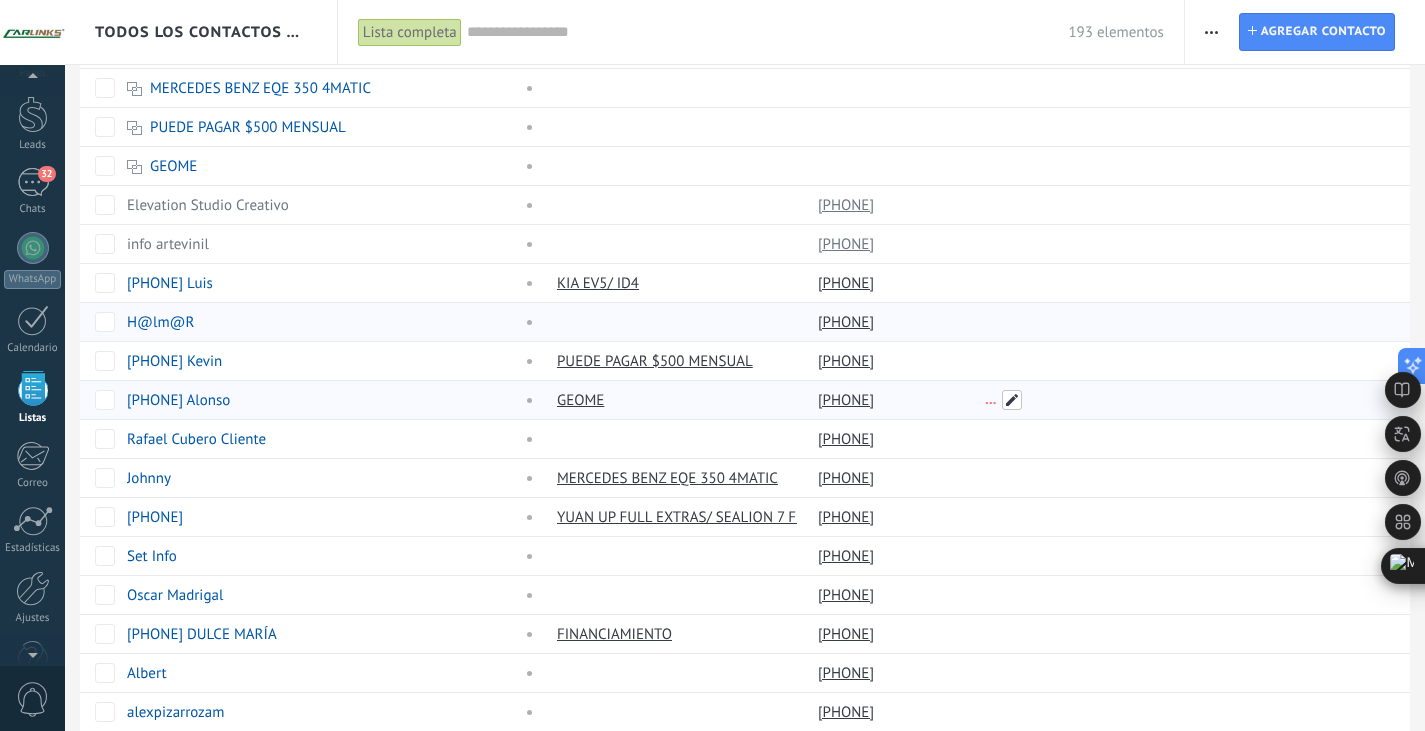 drag, startPoint x: 987, startPoint y: 404, endPoint x: 1016, endPoint y: 395, distance: 30.364452 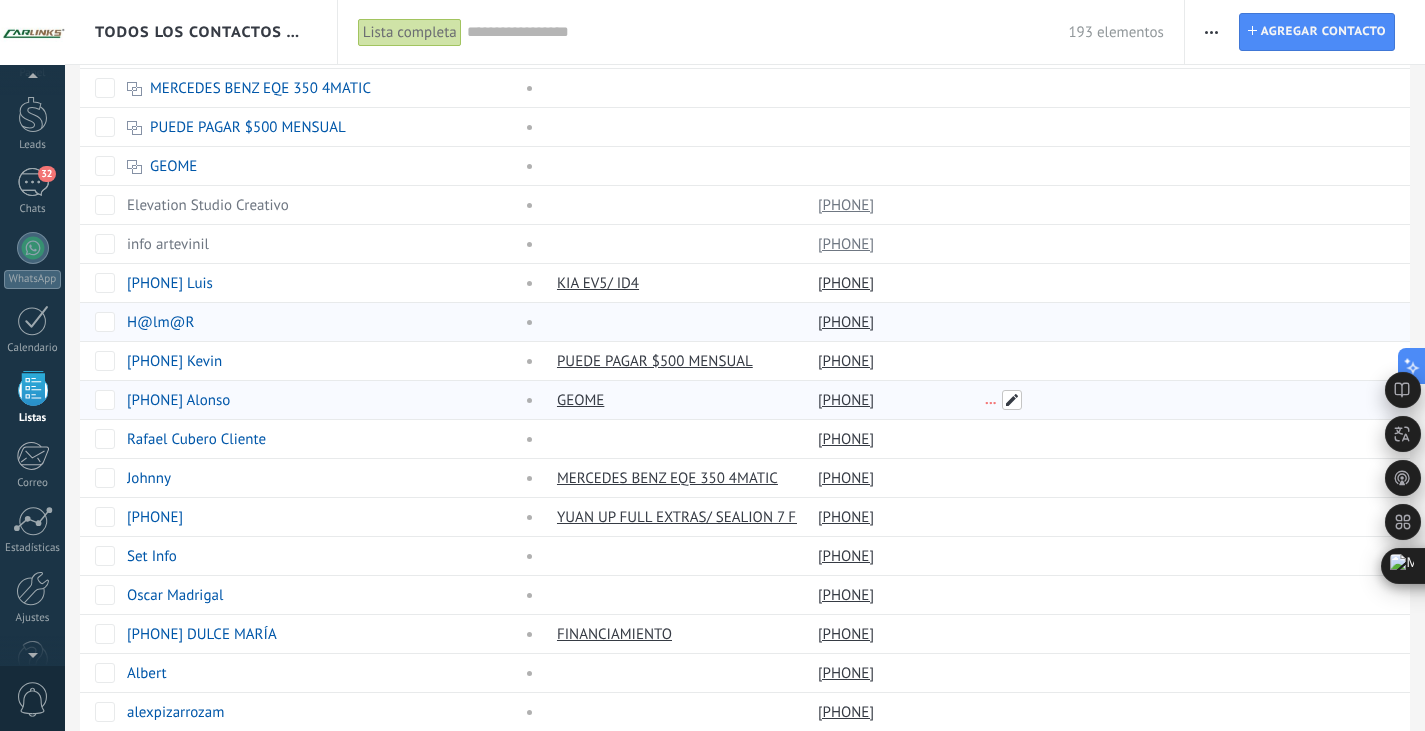 click at bounding box center [1012, 400] 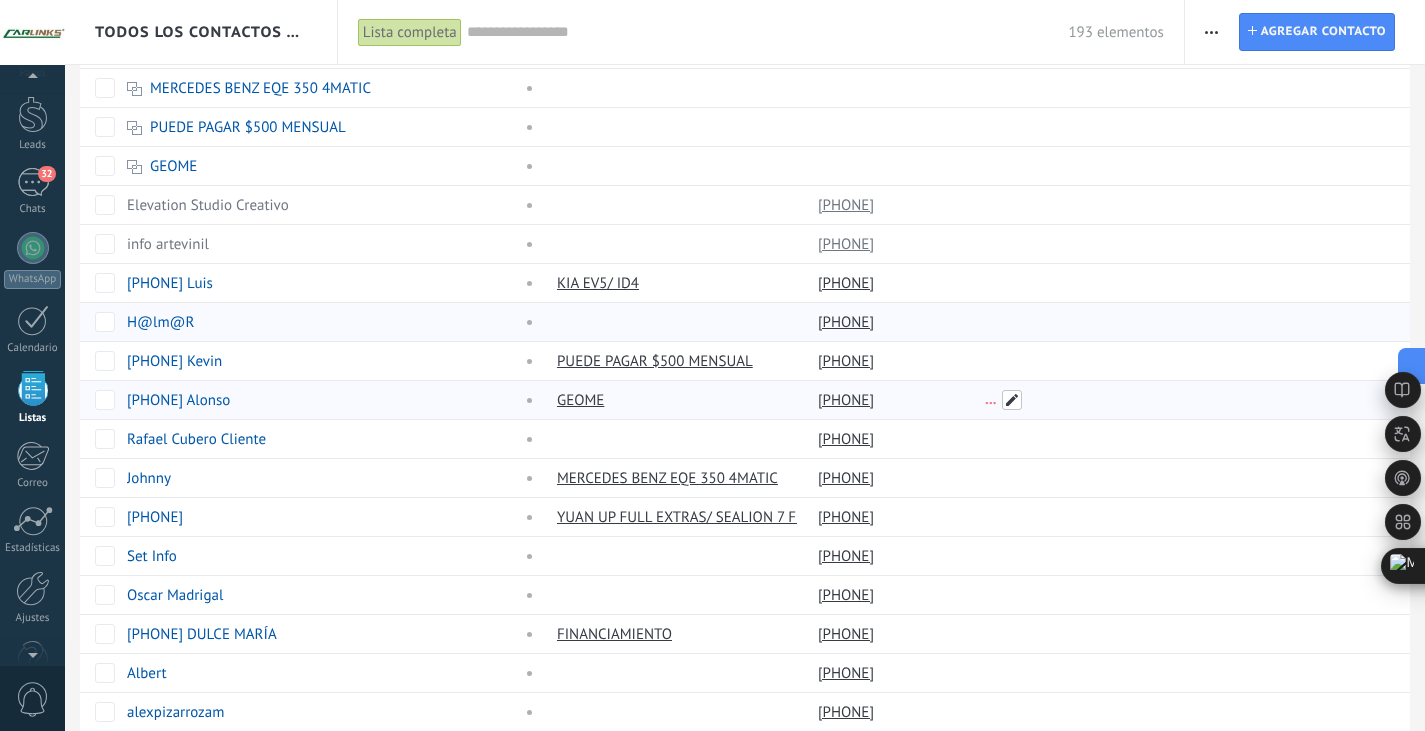 click at bounding box center (1012, 400) 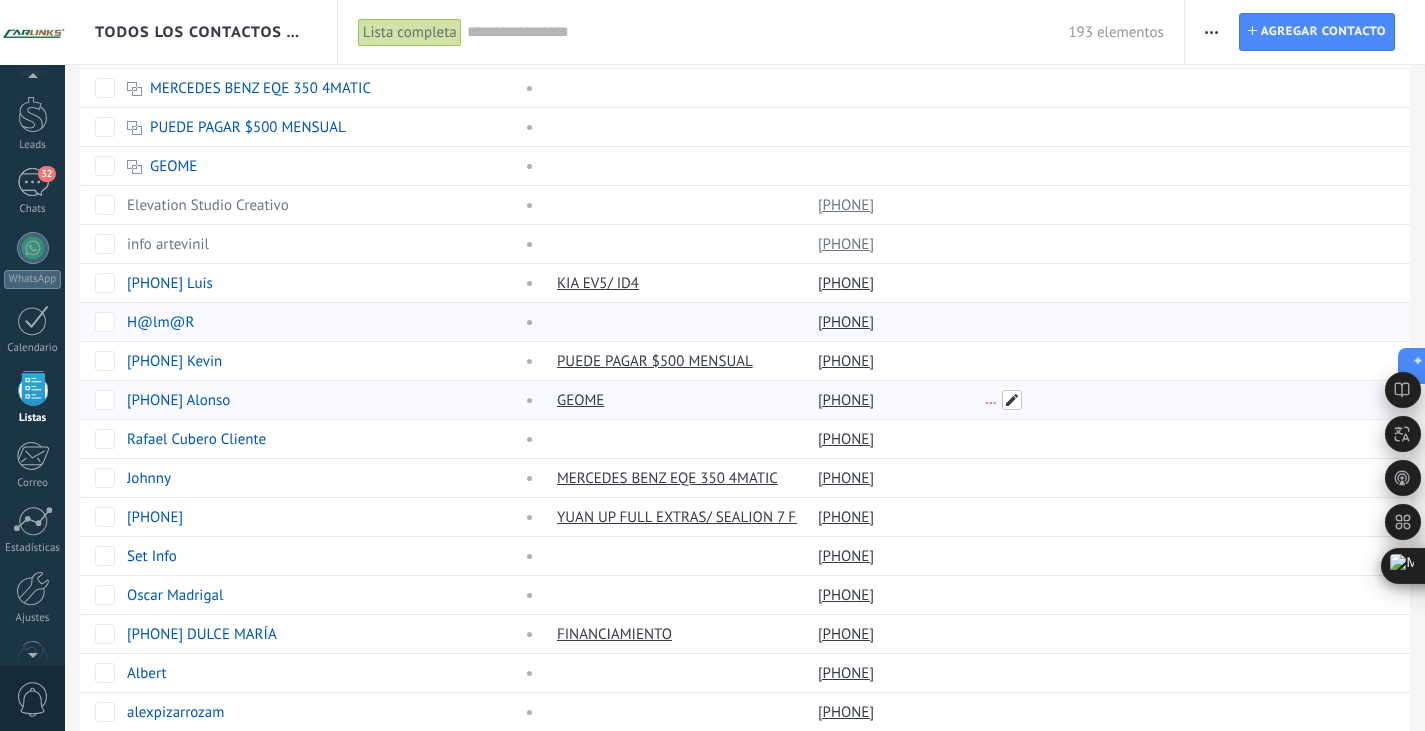 click at bounding box center (1012, 400) 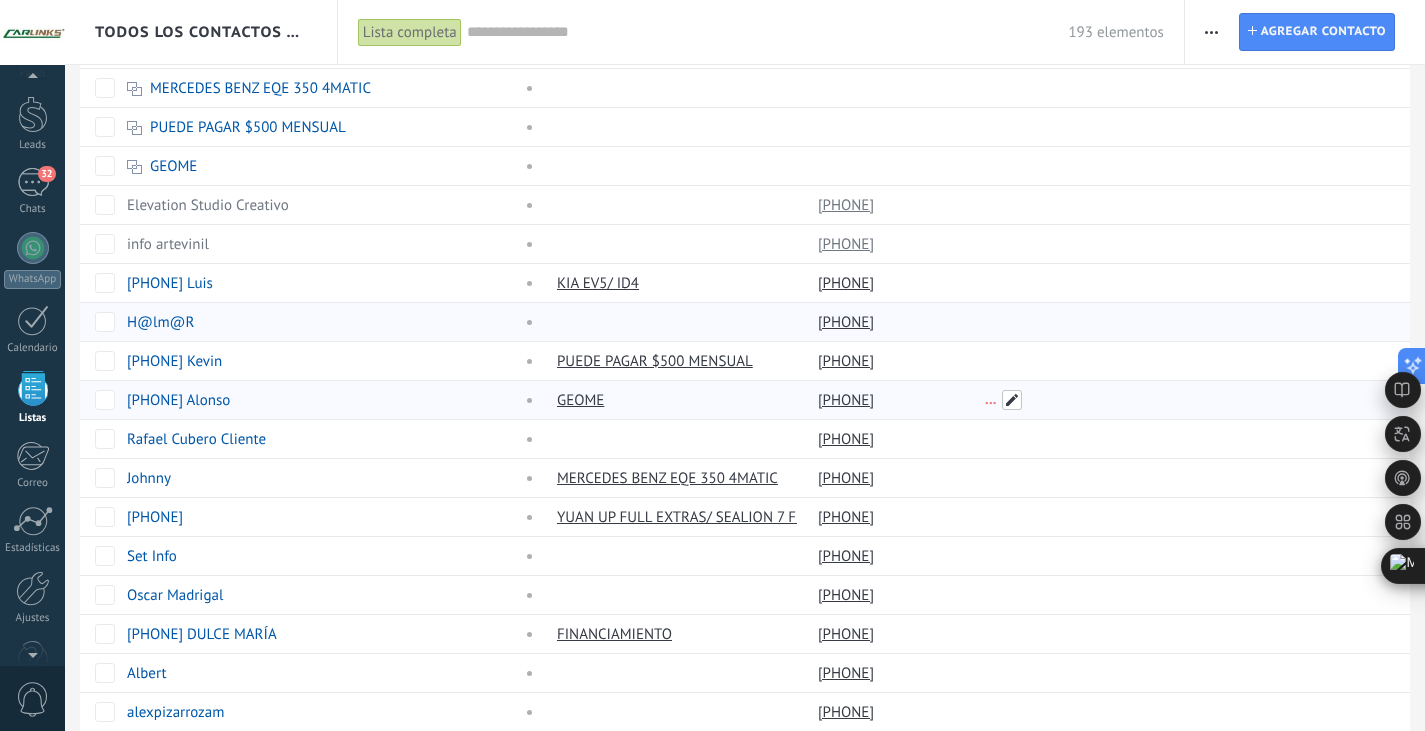 click at bounding box center [1012, 400] 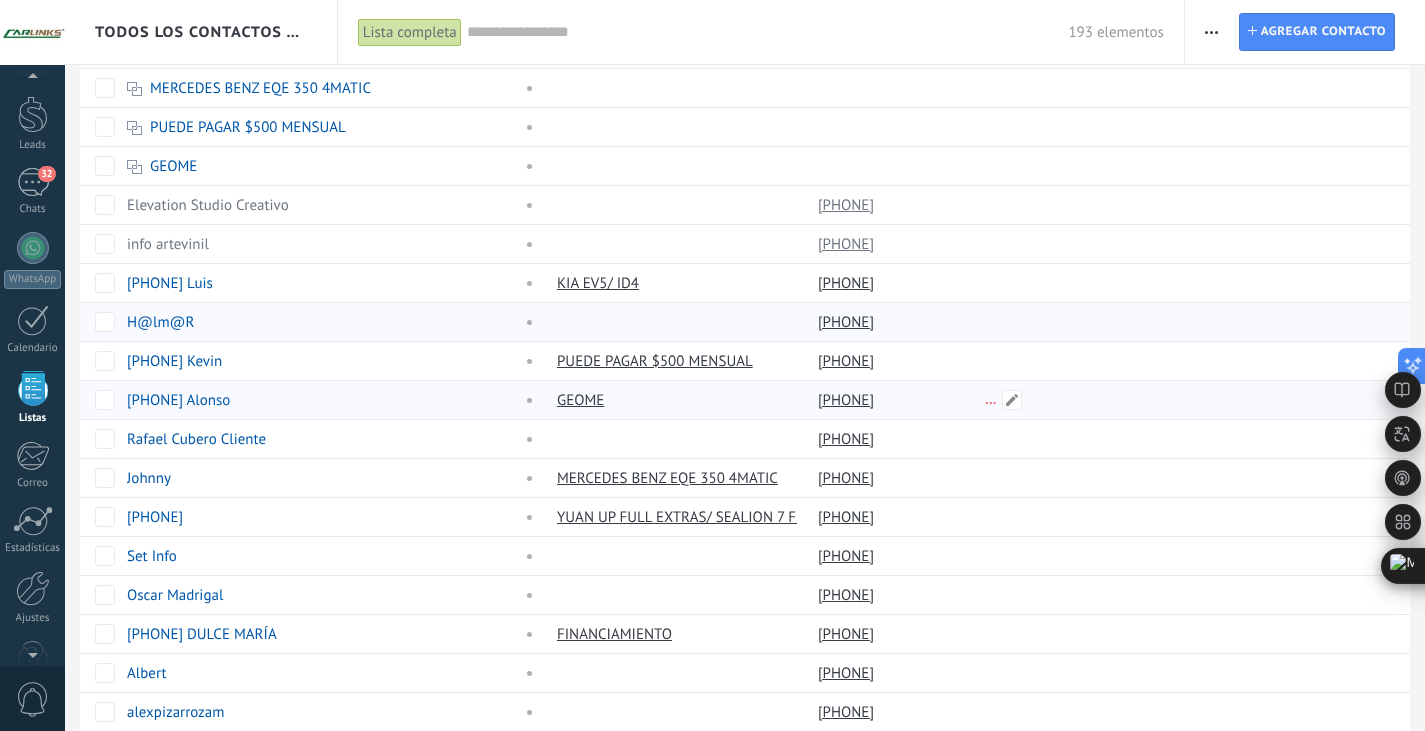 click at bounding box center (1185, 400) 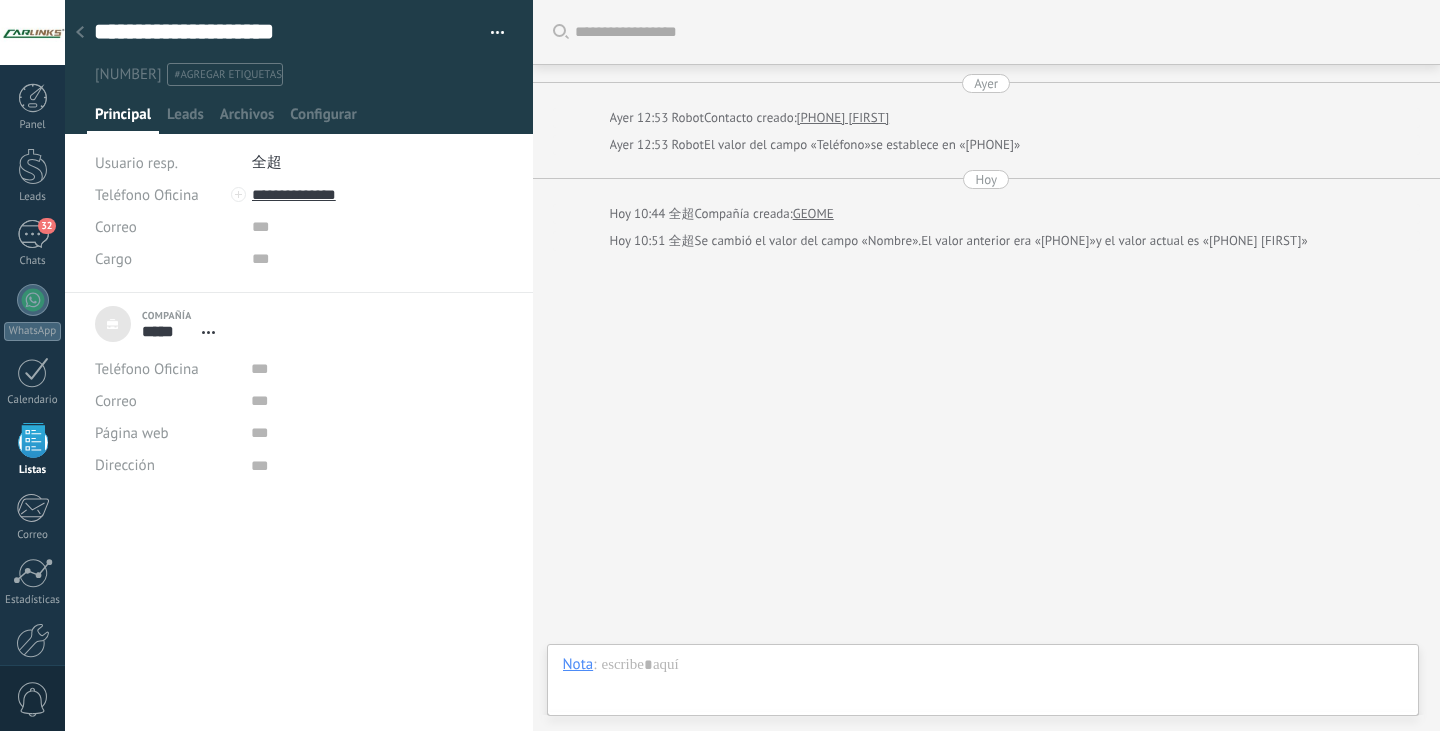 scroll, scrollTop: 0, scrollLeft: 0, axis: both 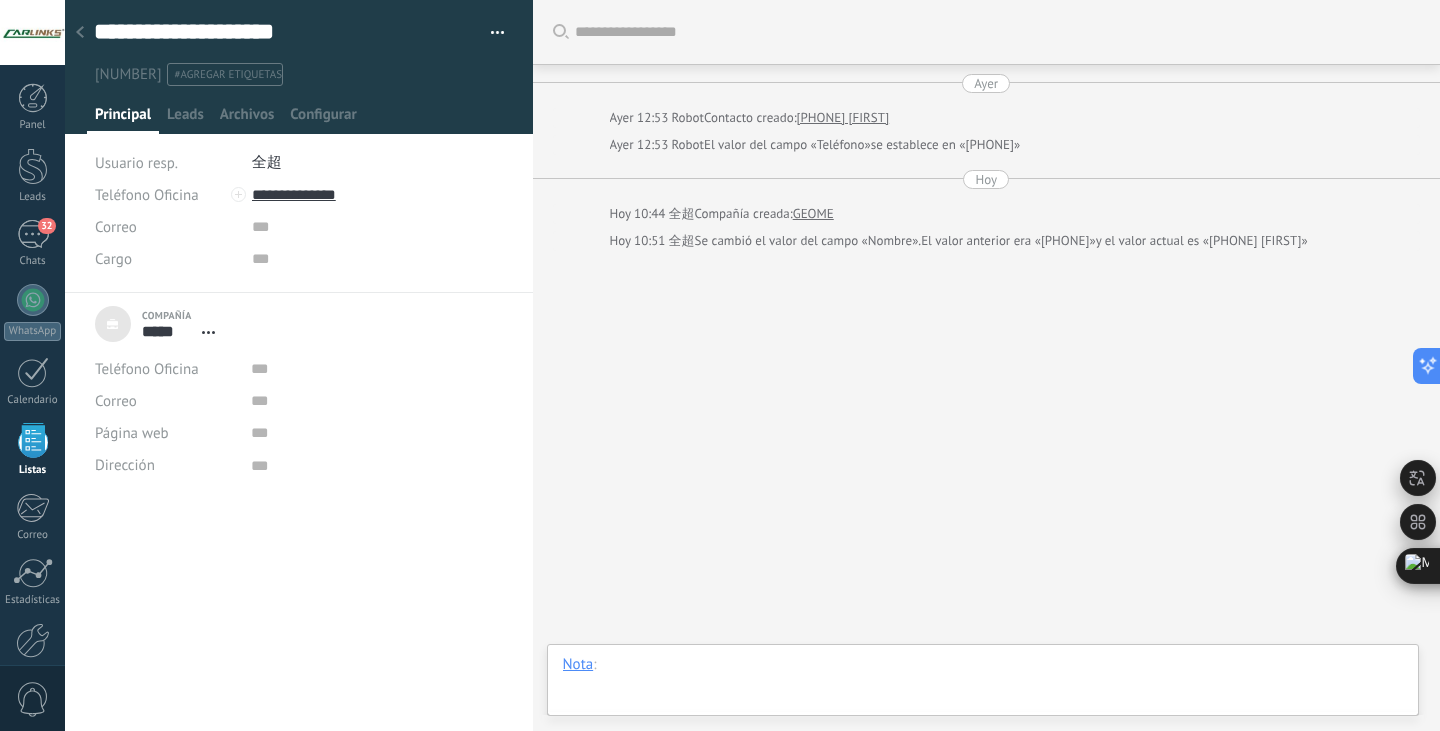 click at bounding box center [983, 685] 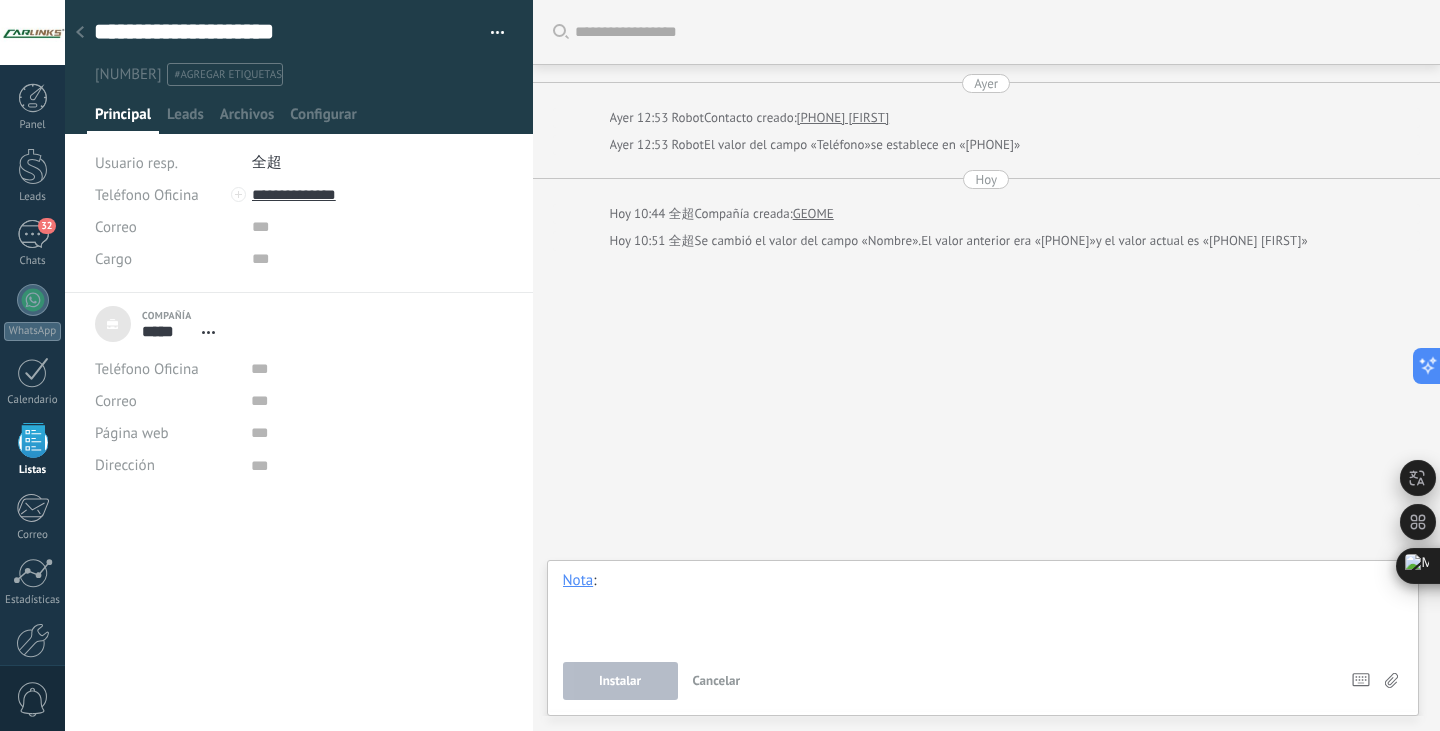 type 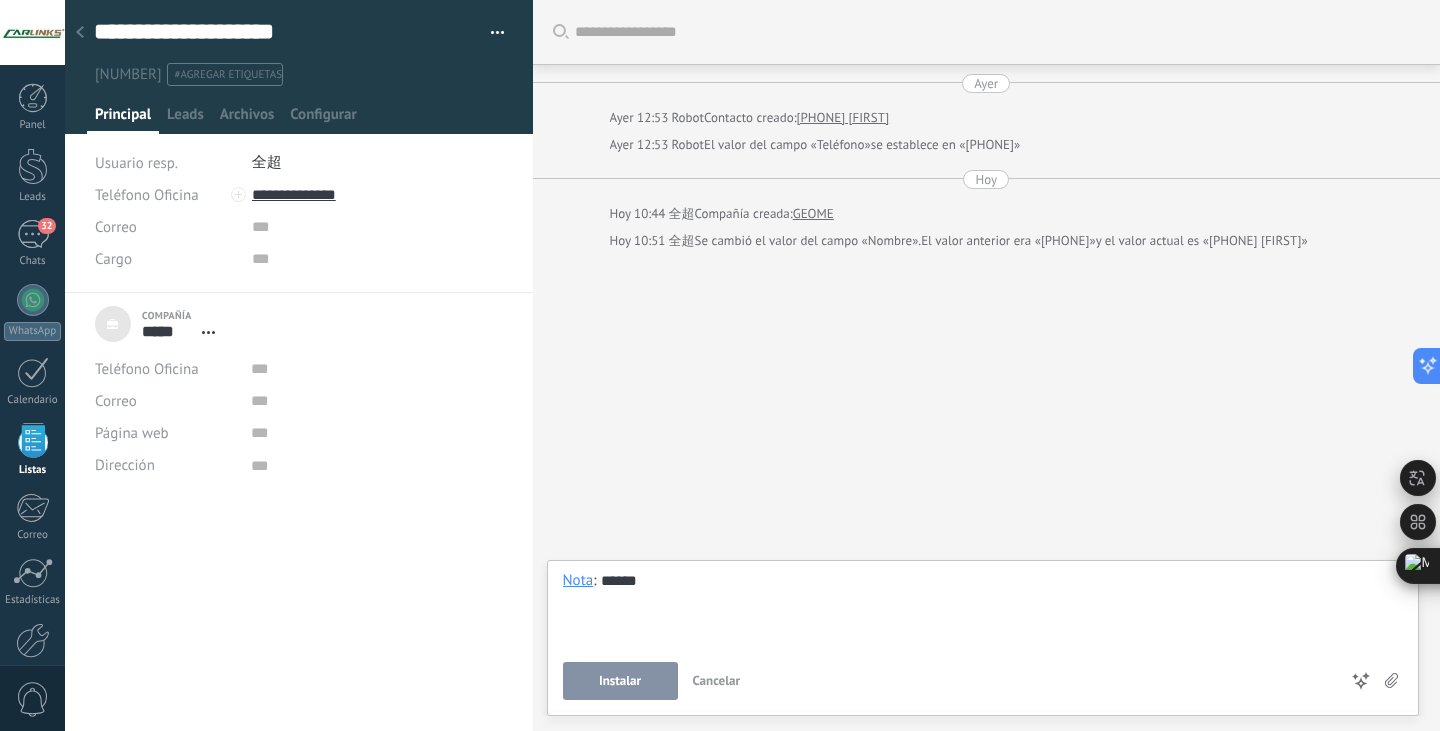 click on "Instalar" at bounding box center [620, 681] 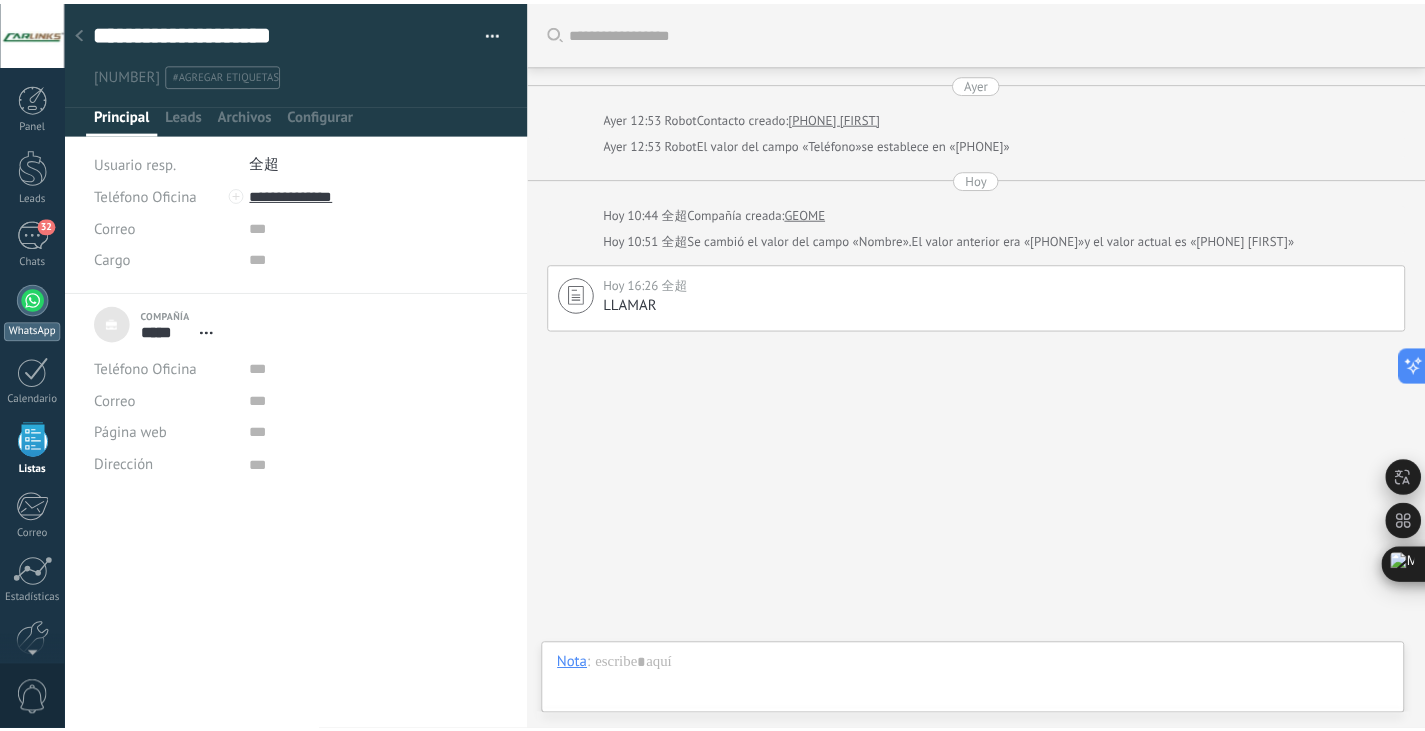 scroll, scrollTop: 52, scrollLeft: 0, axis: vertical 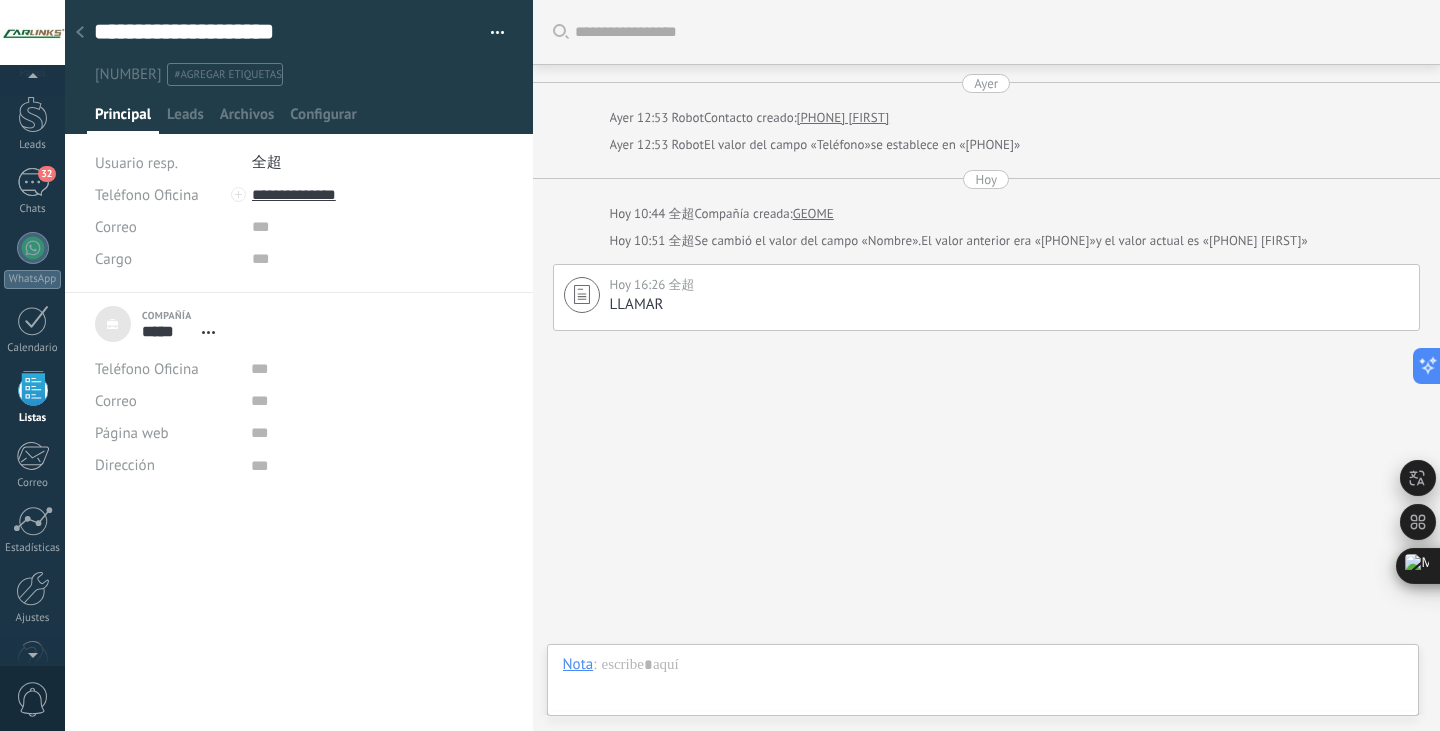 click on "Listas" at bounding box center (32, 398) 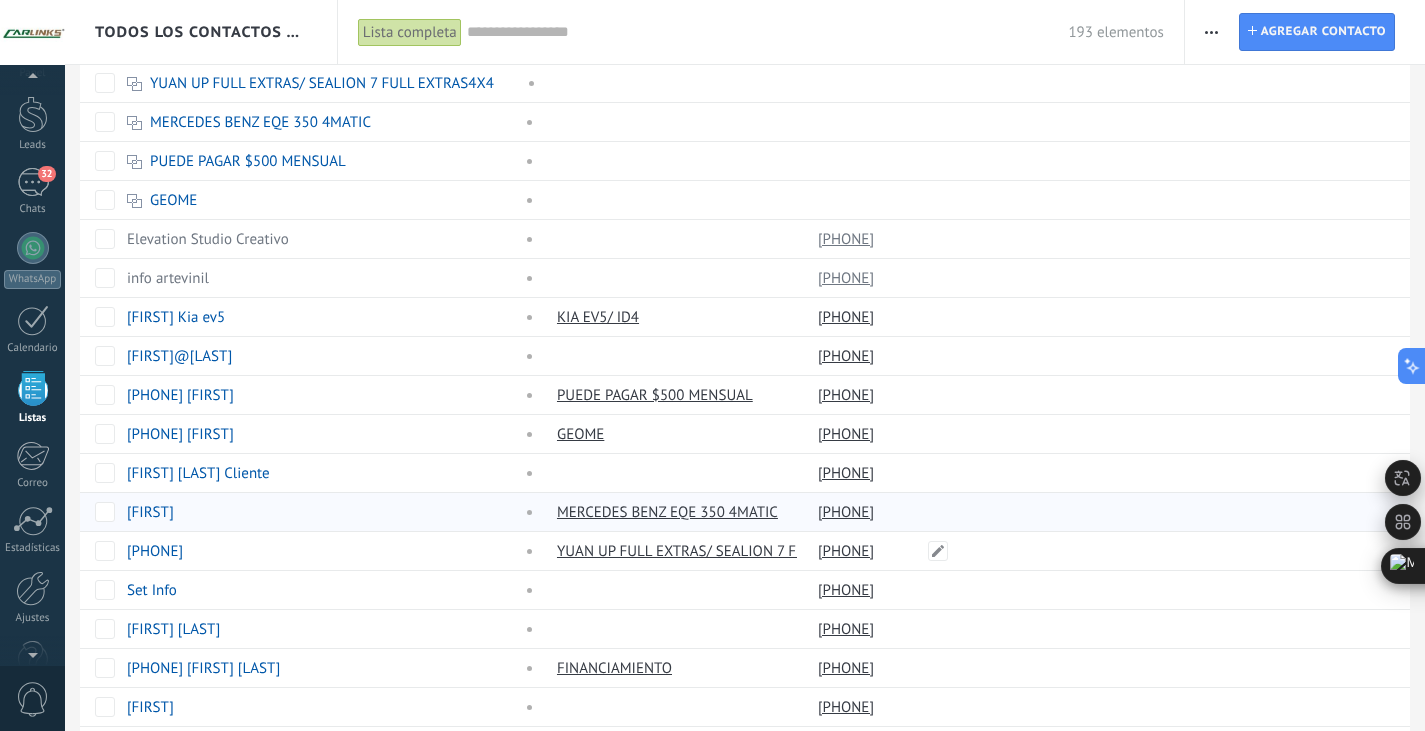 scroll, scrollTop: 333, scrollLeft: 0, axis: vertical 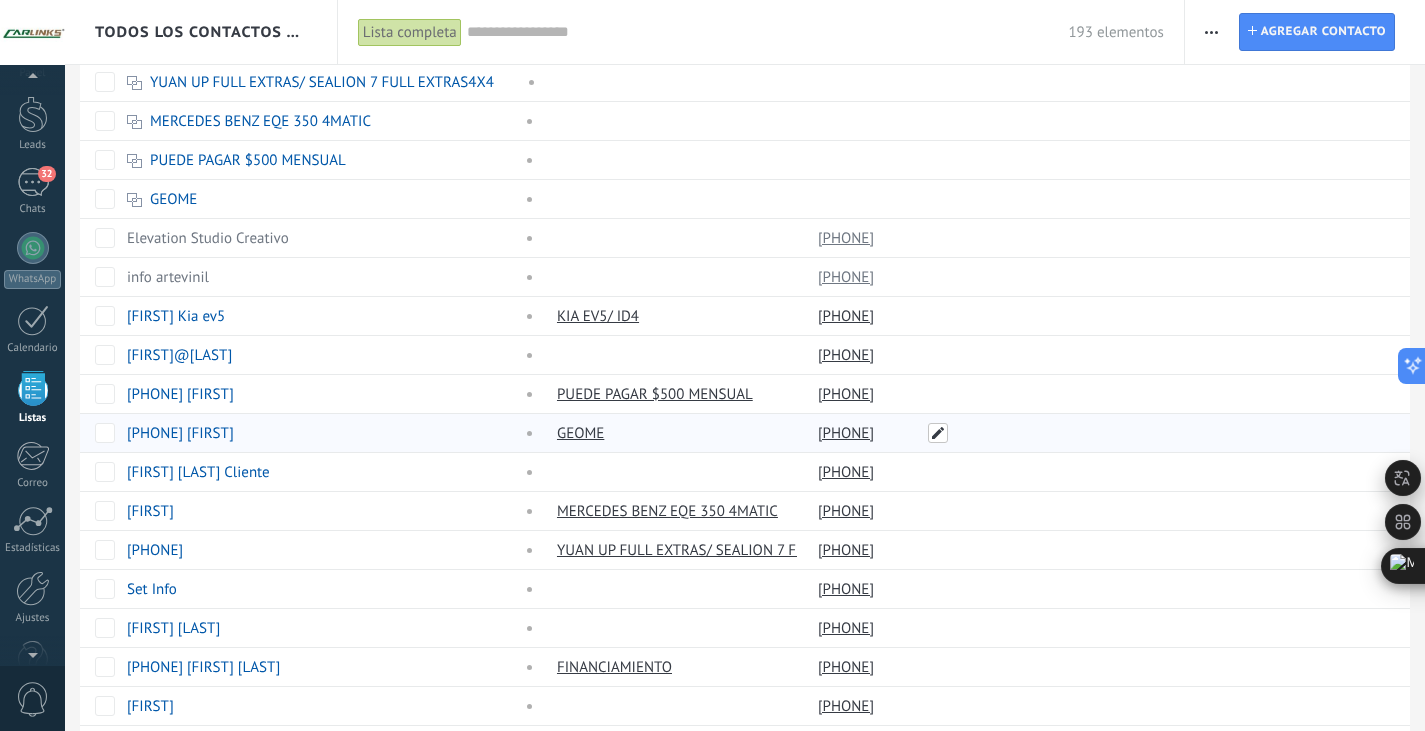 click at bounding box center (938, 433) 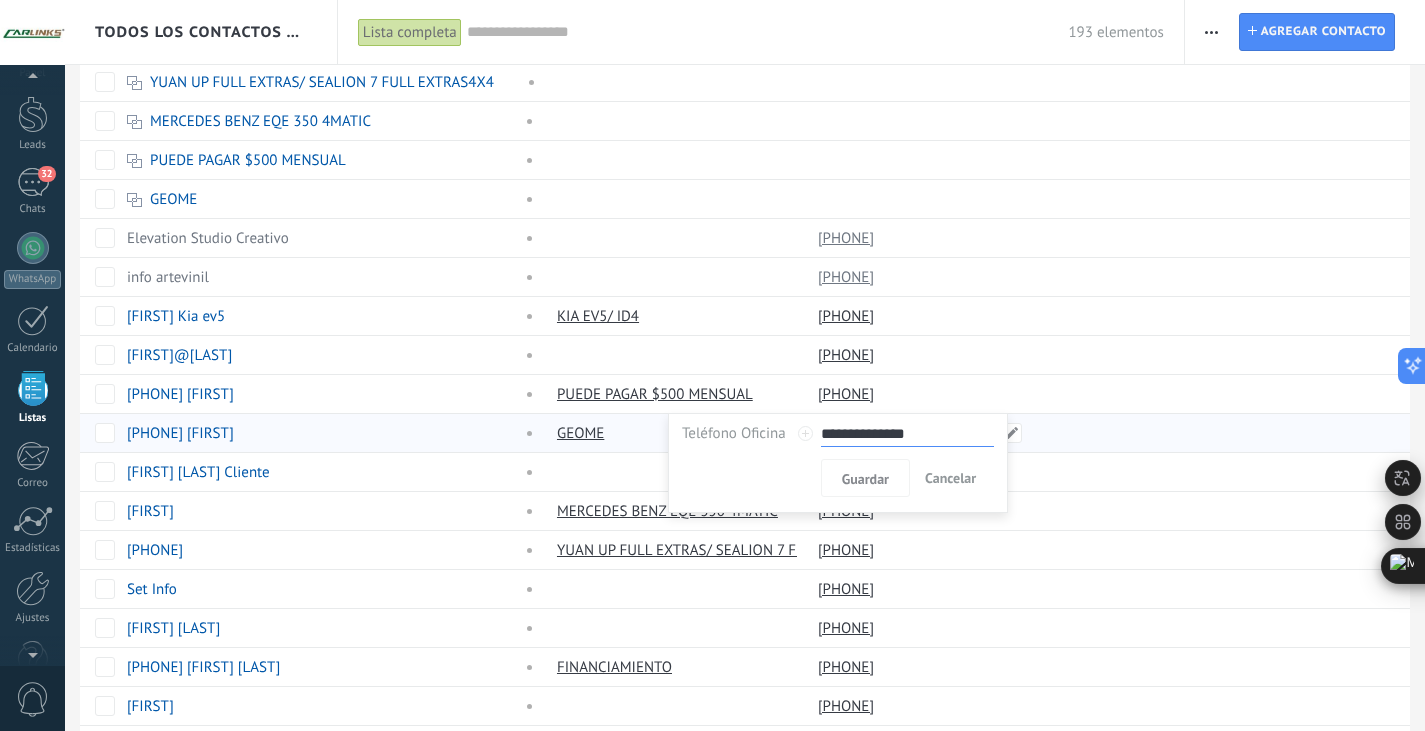 click at bounding box center [1185, 433] 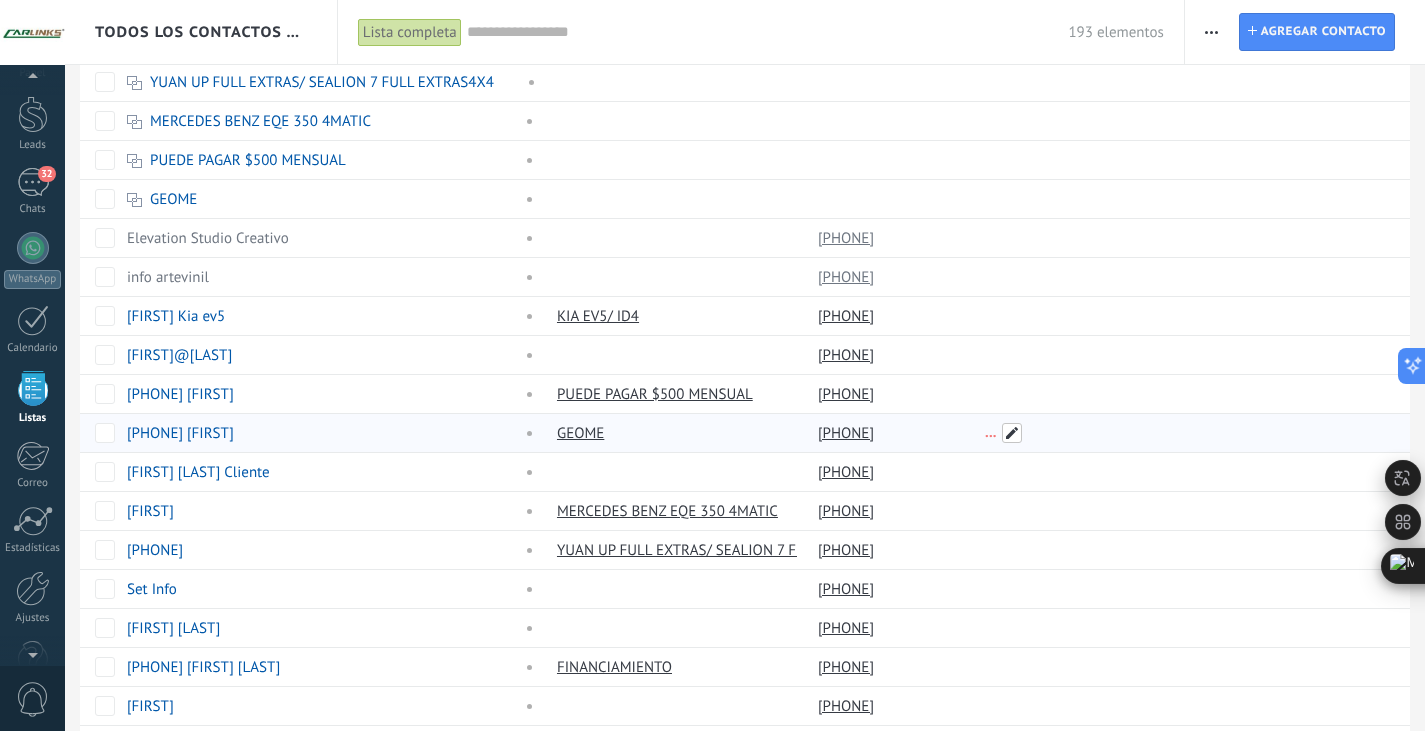 click at bounding box center (1012, 433) 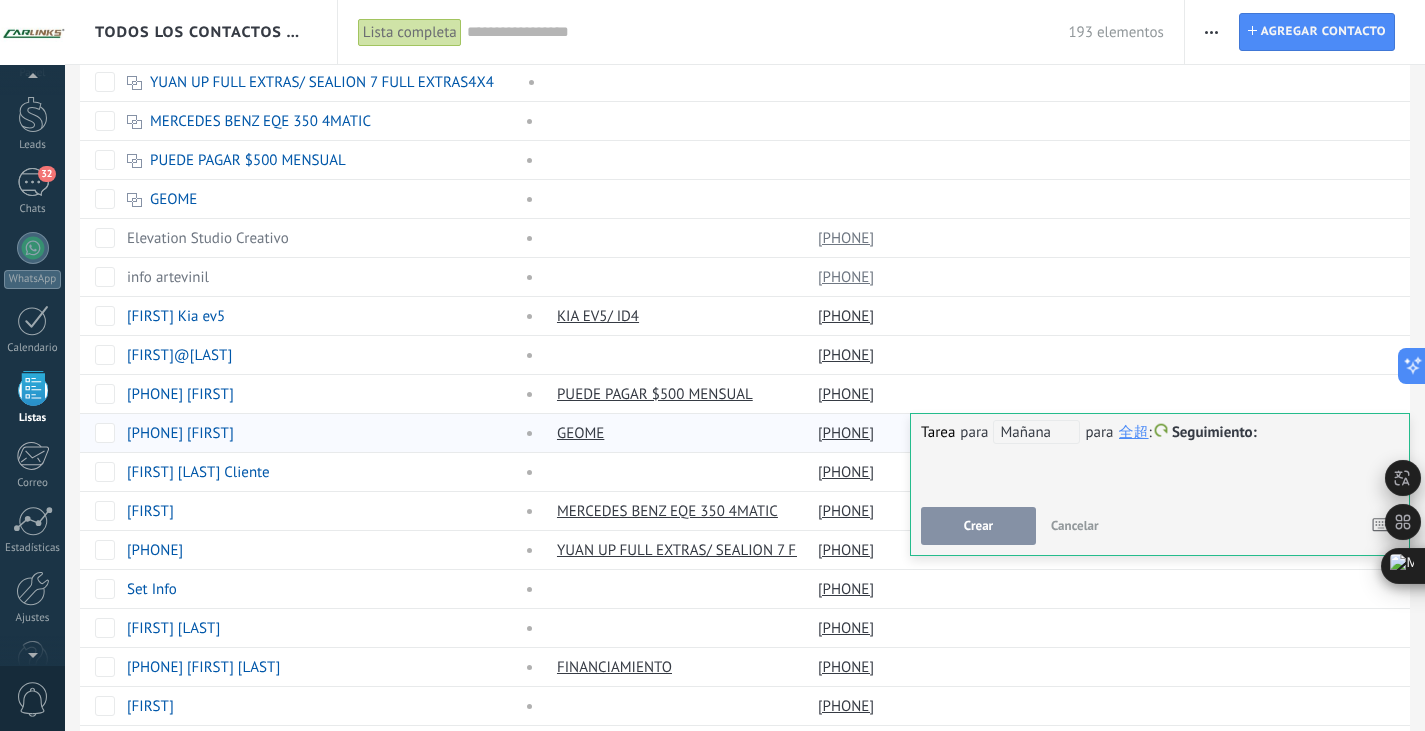 type 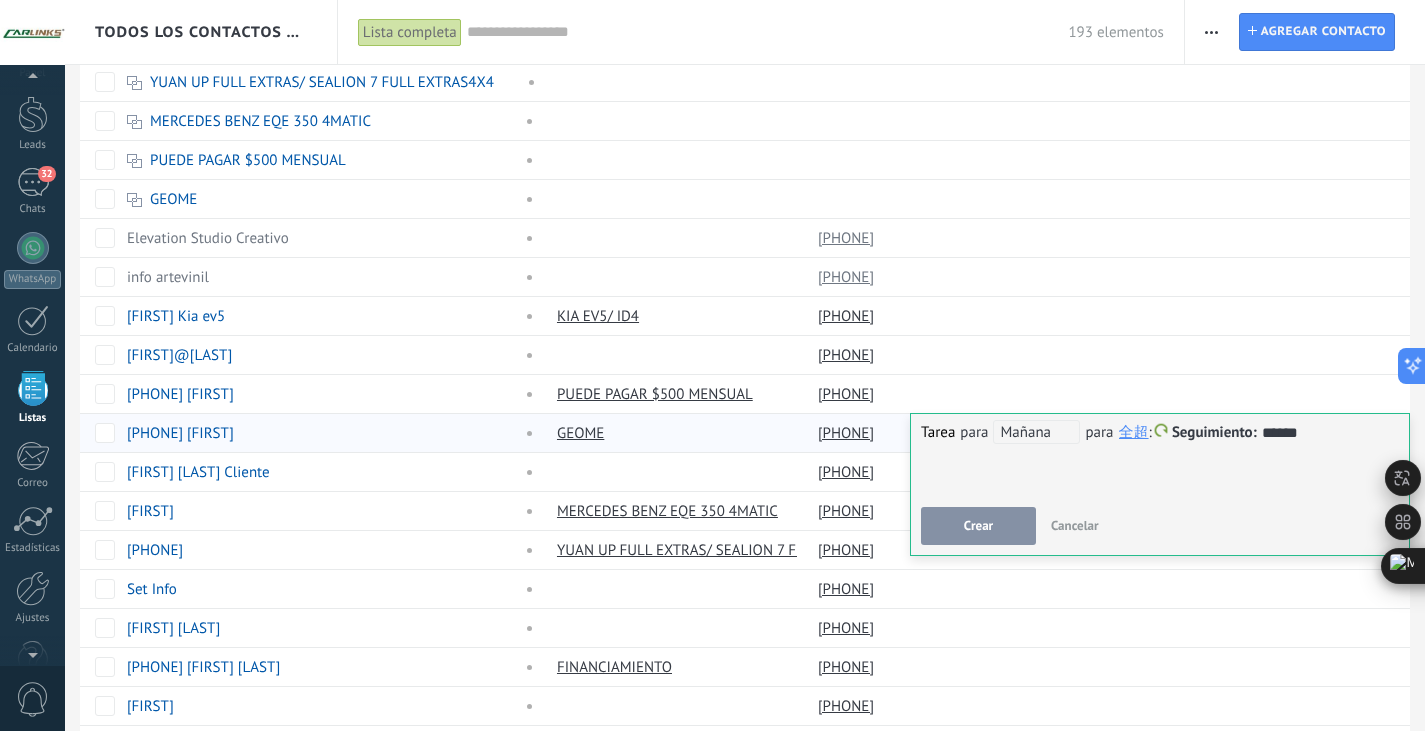 click on "全超" at bounding box center [1134, 432] 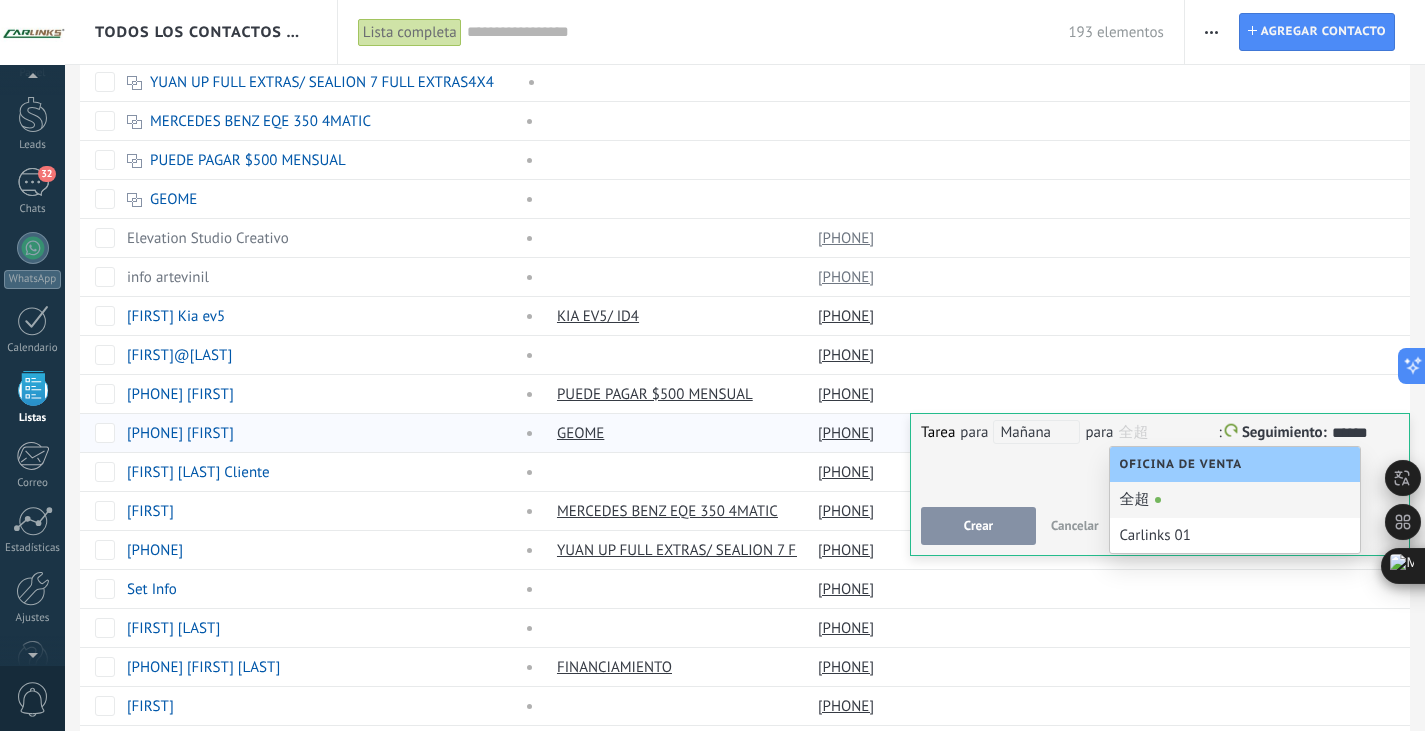 scroll, scrollTop: 0, scrollLeft: 0, axis: both 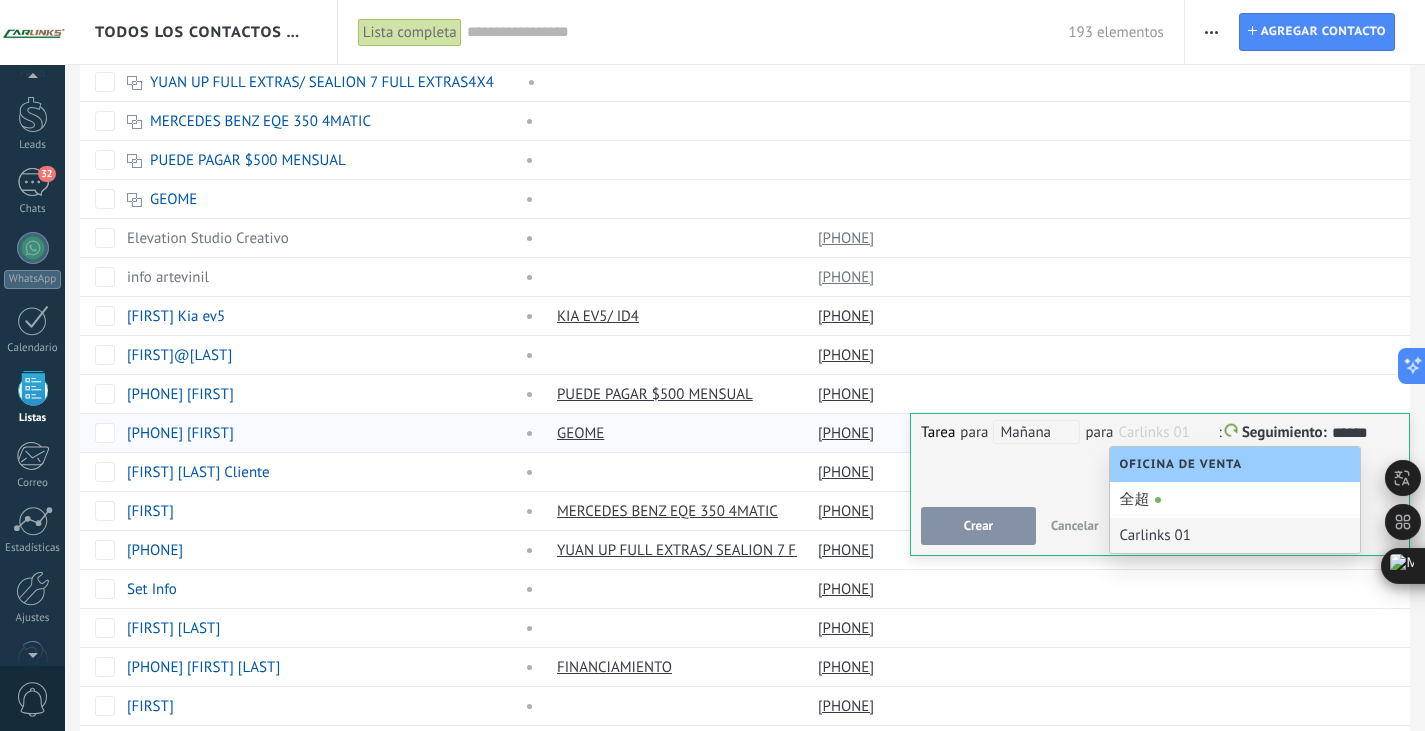 click on "Carlinks 01" at bounding box center [1235, 535] 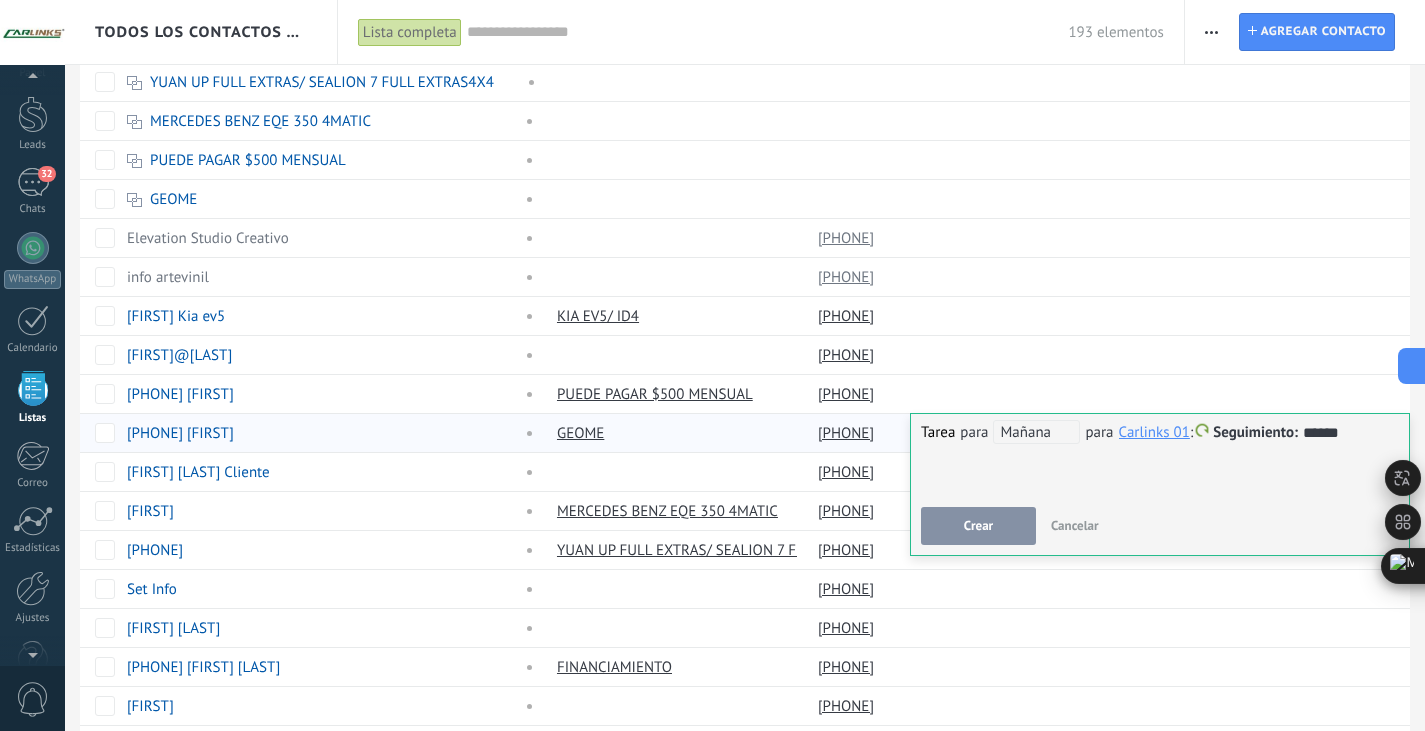 click on "Crear" at bounding box center (978, 526) 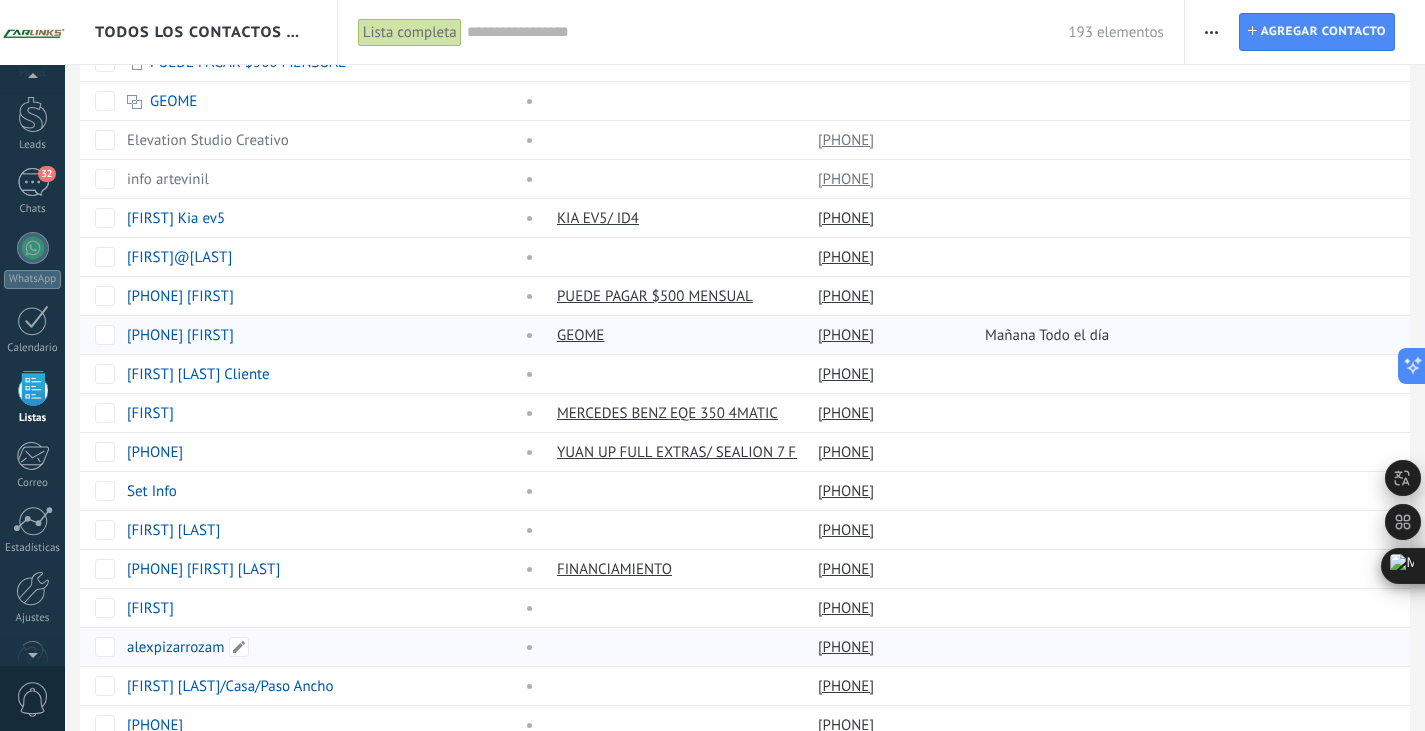 scroll, scrollTop: 433, scrollLeft: 0, axis: vertical 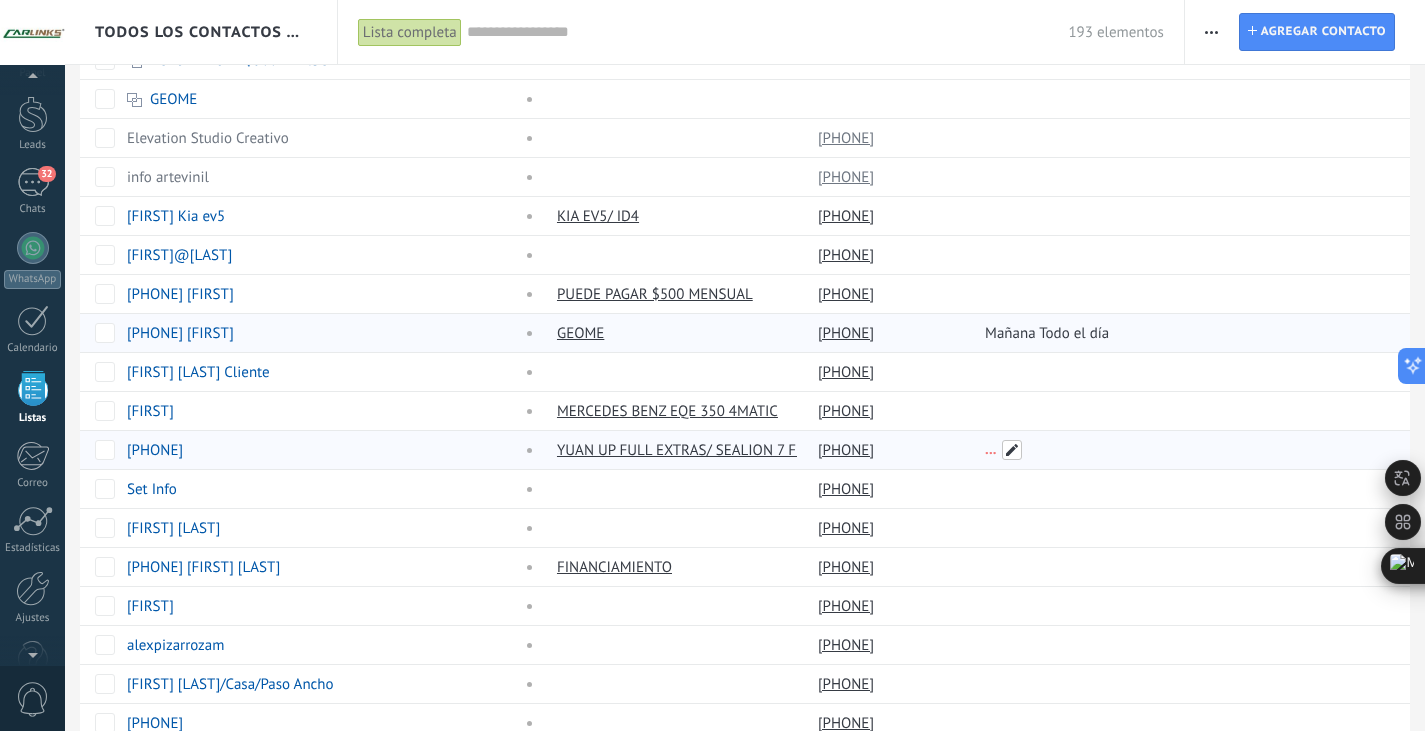 click at bounding box center [1012, 450] 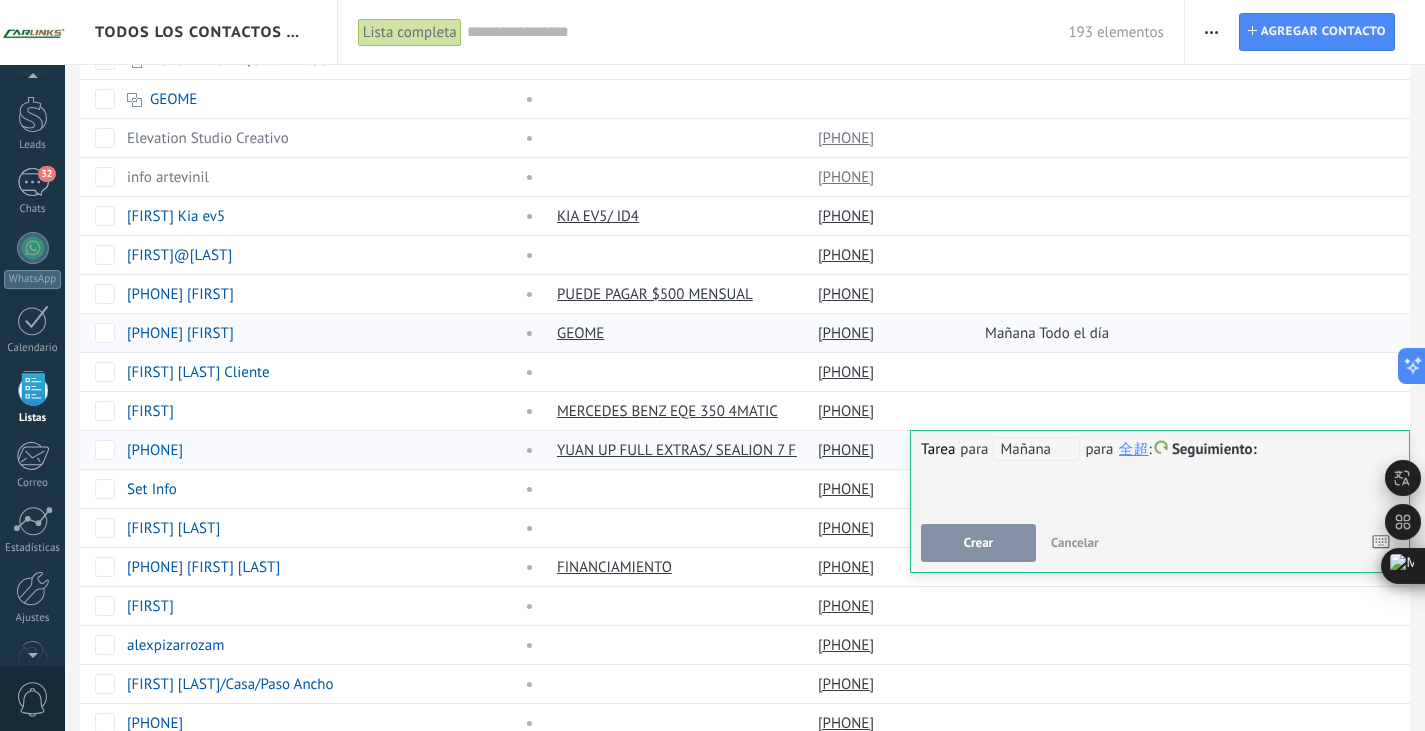 click on "**********" at bounding box center (1160, 473) 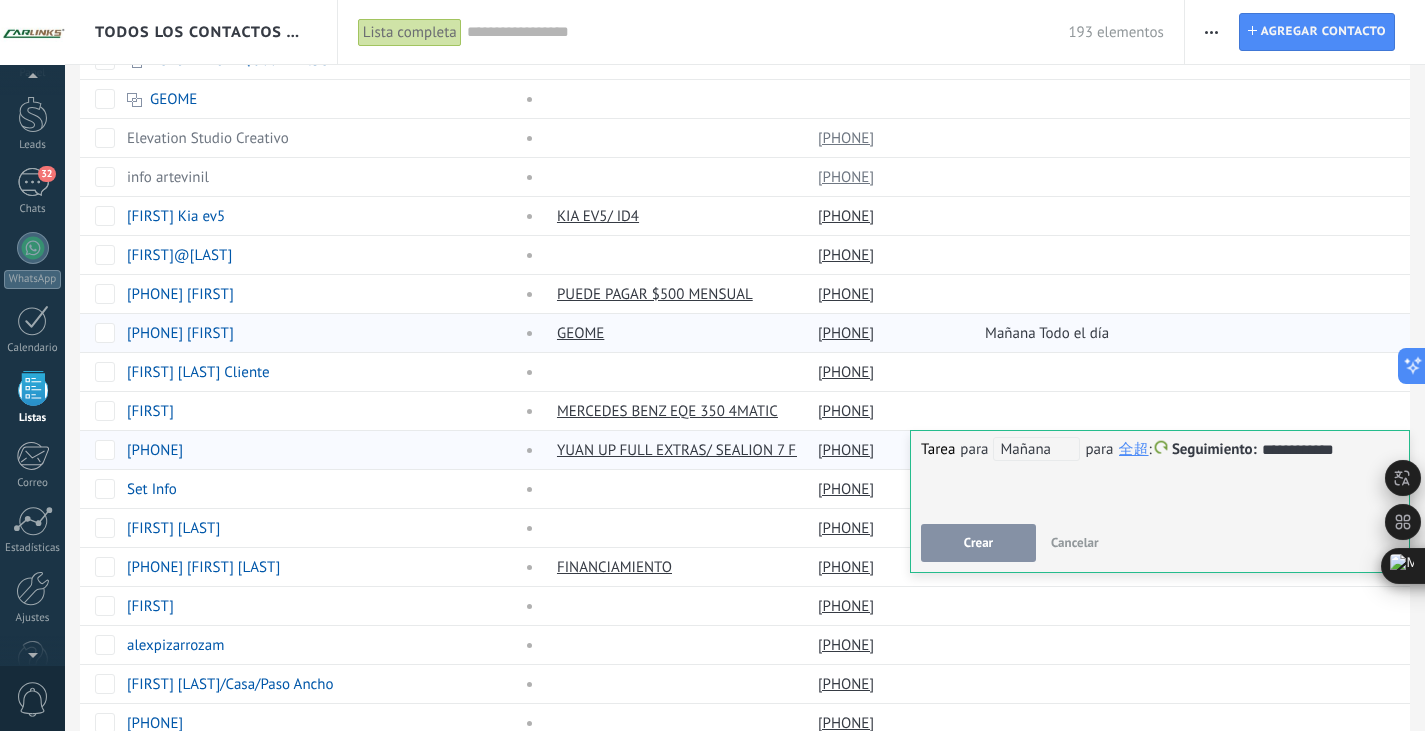 click on "Crear" at bounding box center [978, 543] 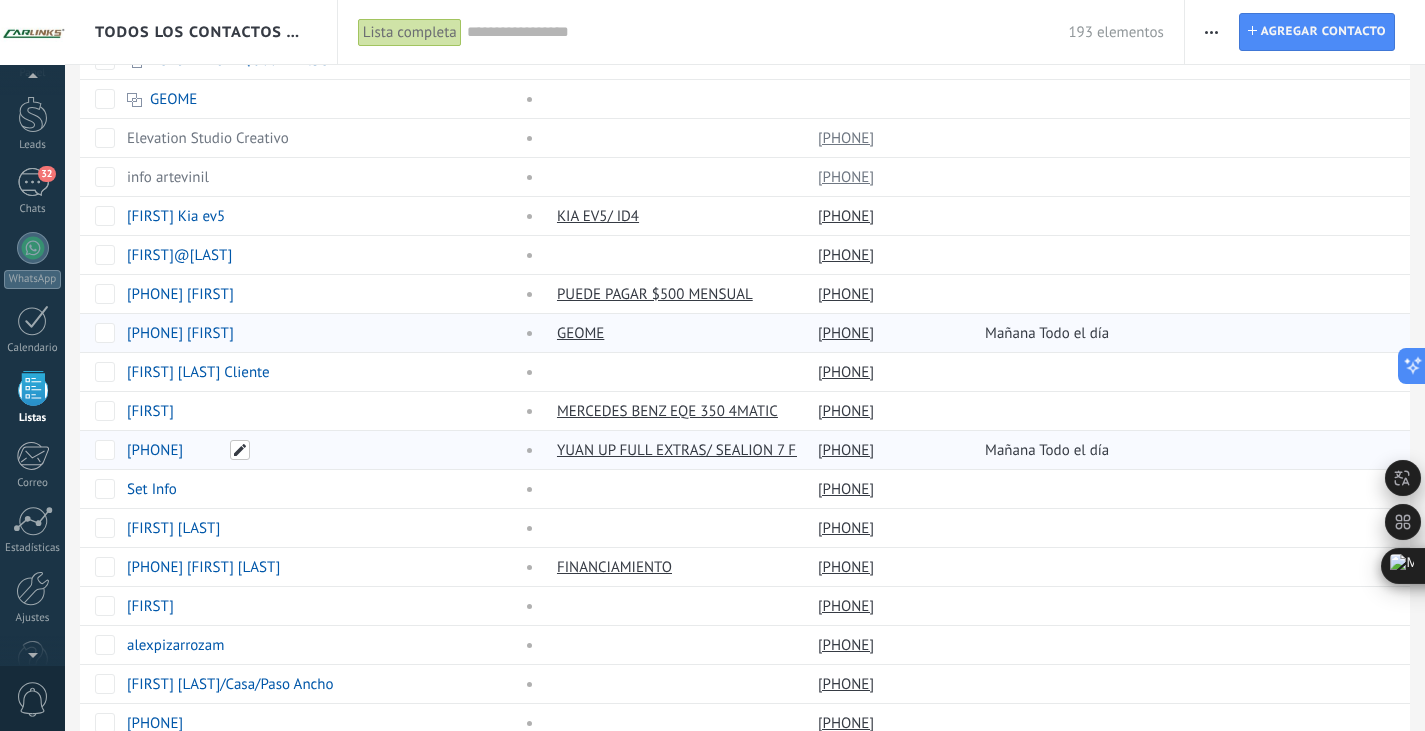 click at bounding box center (240, 450) 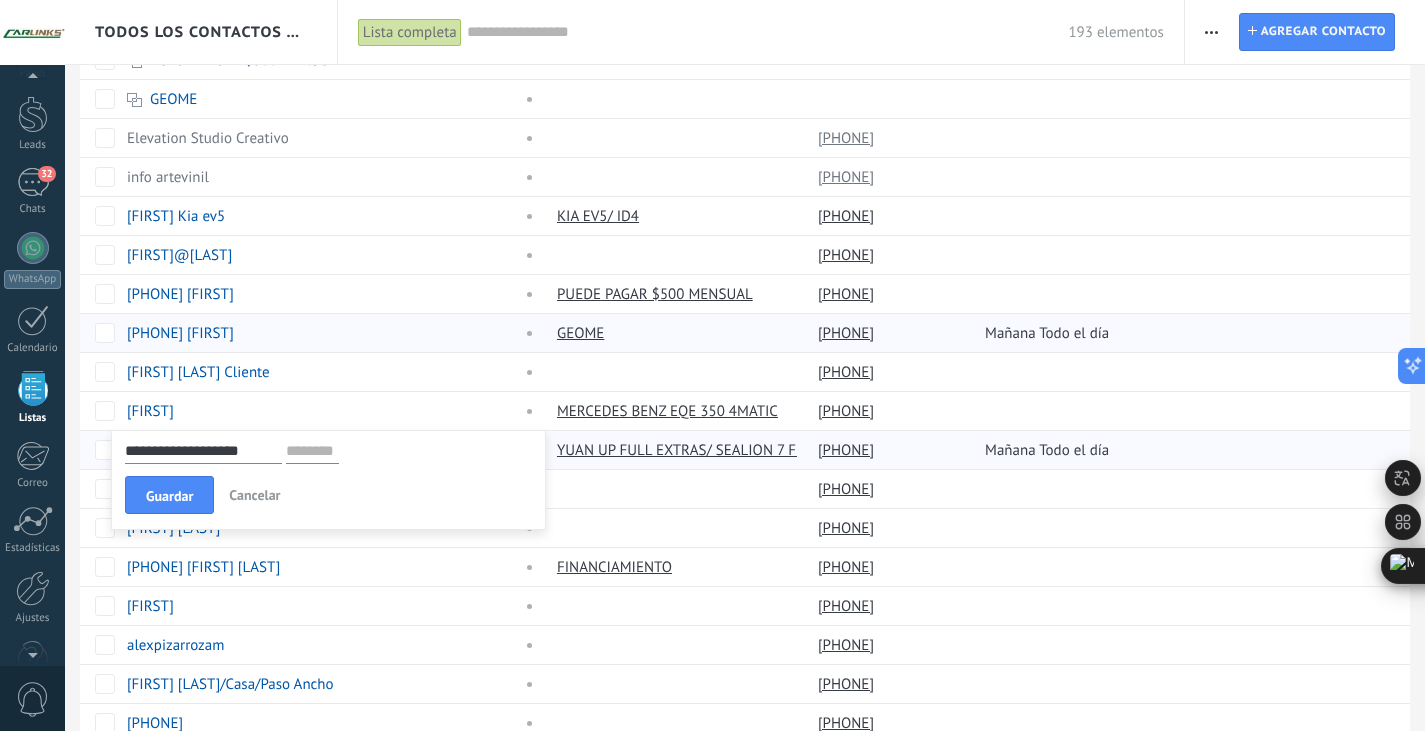 click on "**********" at bounding box center [203, 451] 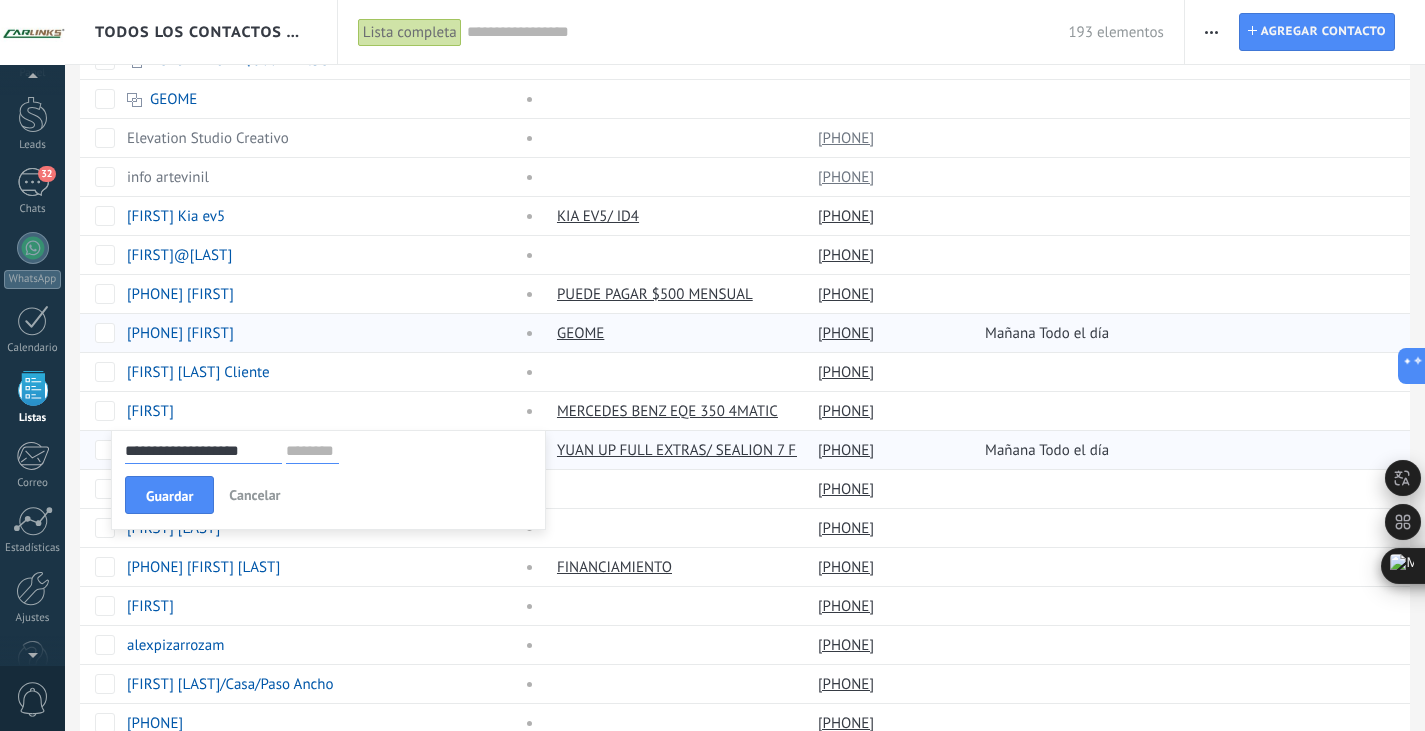 click on "**********" at bounding box center (203, 451) 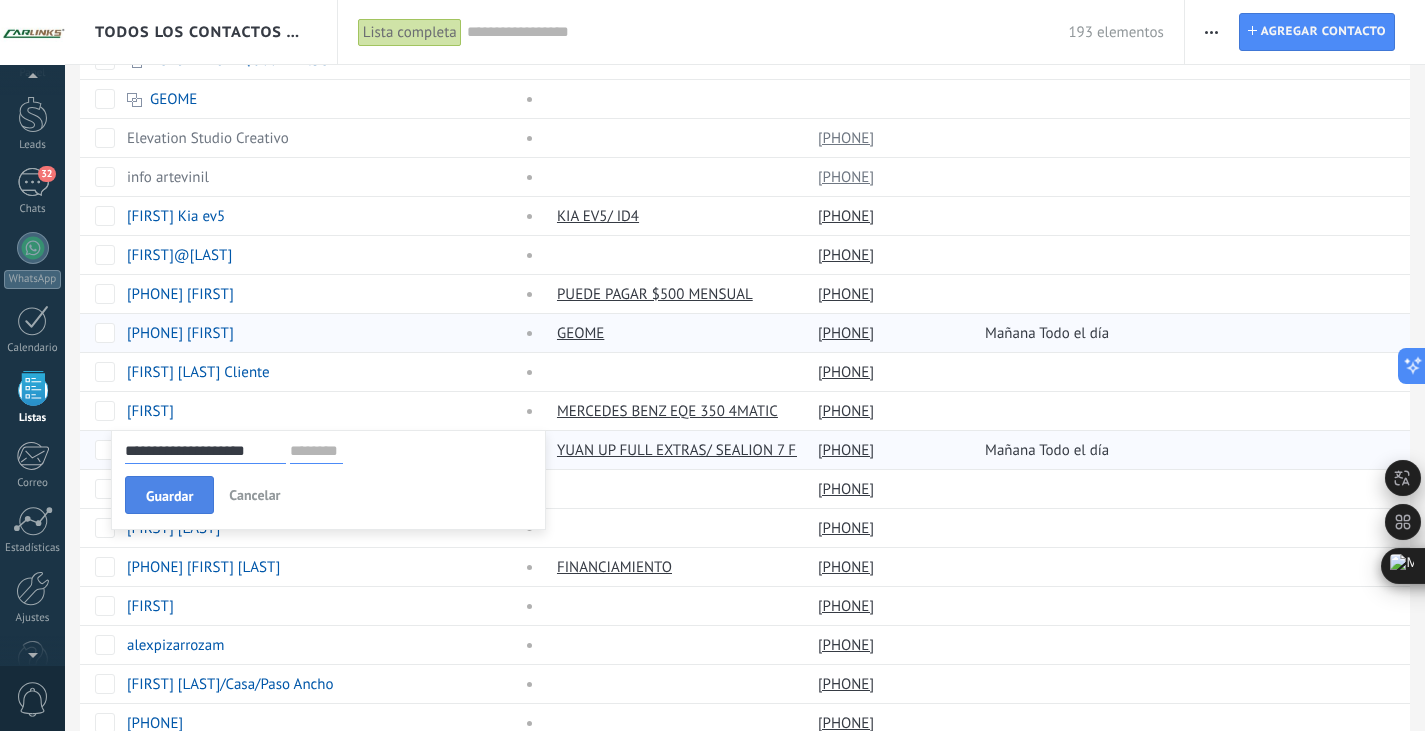 type on "**********" 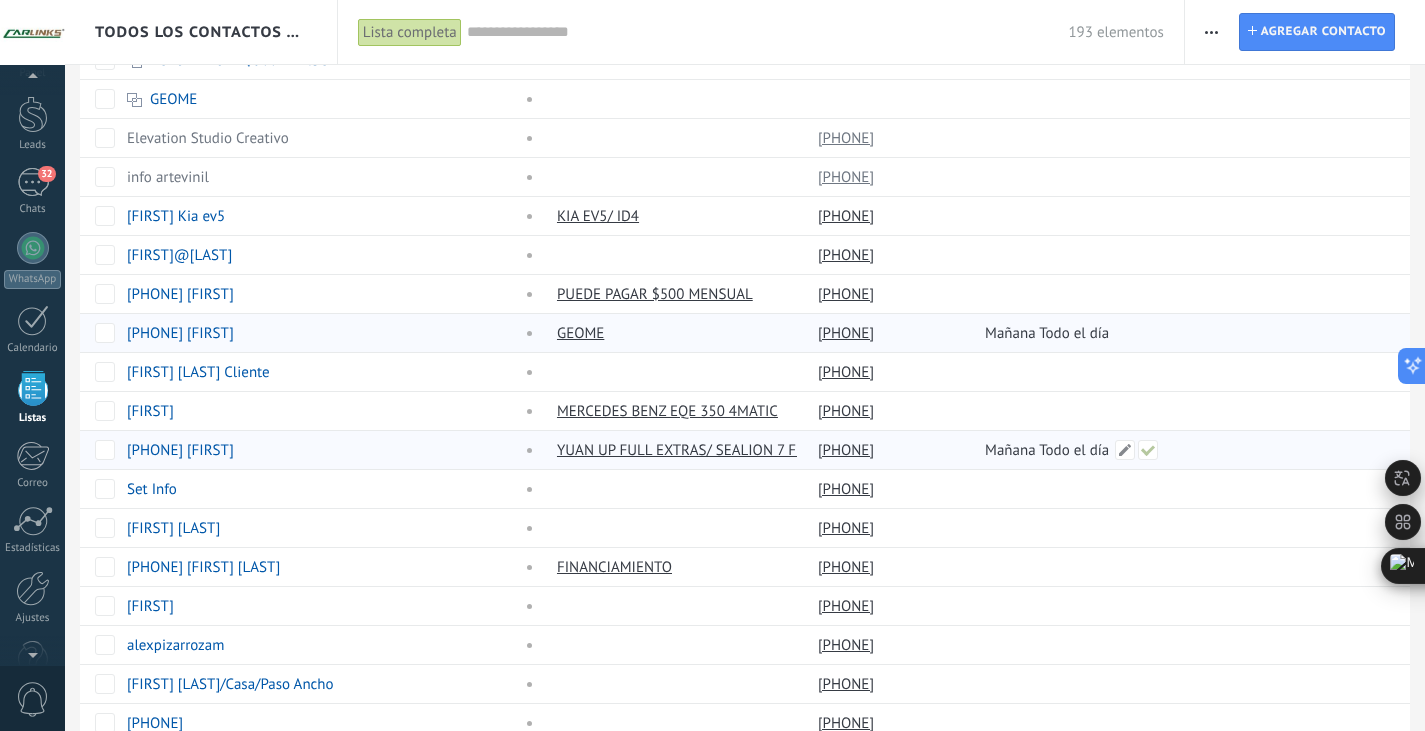 click on "Mañana Todo el día" at bounding box center [1185, 450] 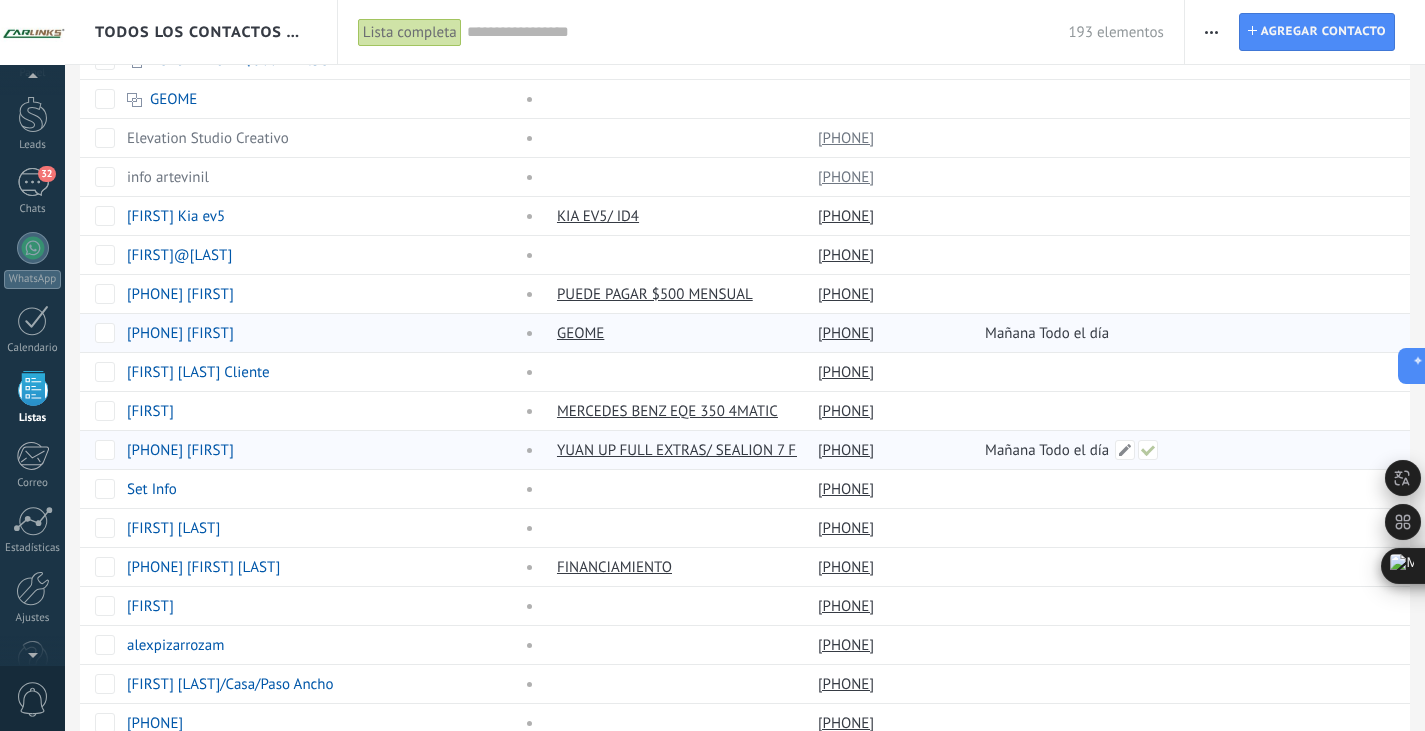 click on "Mañana Todo el día" at bounding box center [1185, 450] 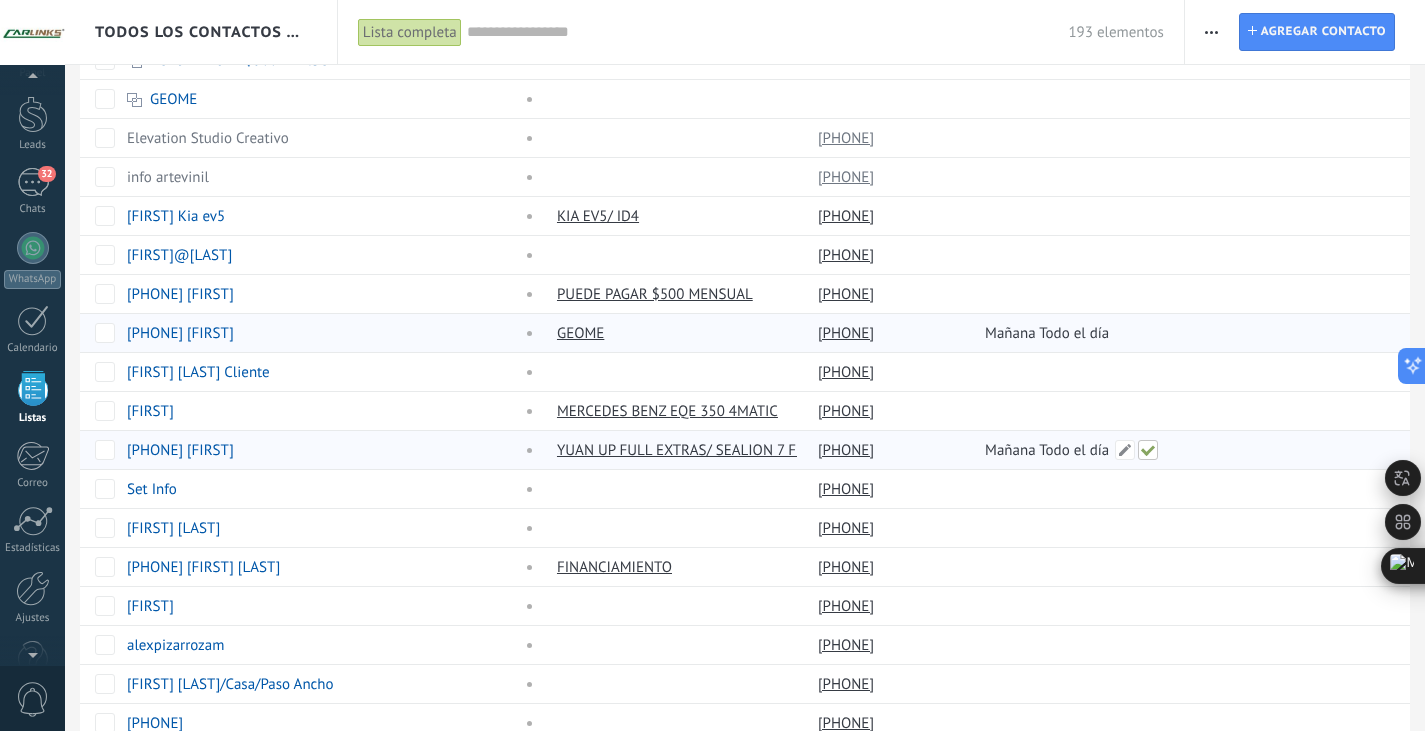 click at bounding box center [1148, 450] 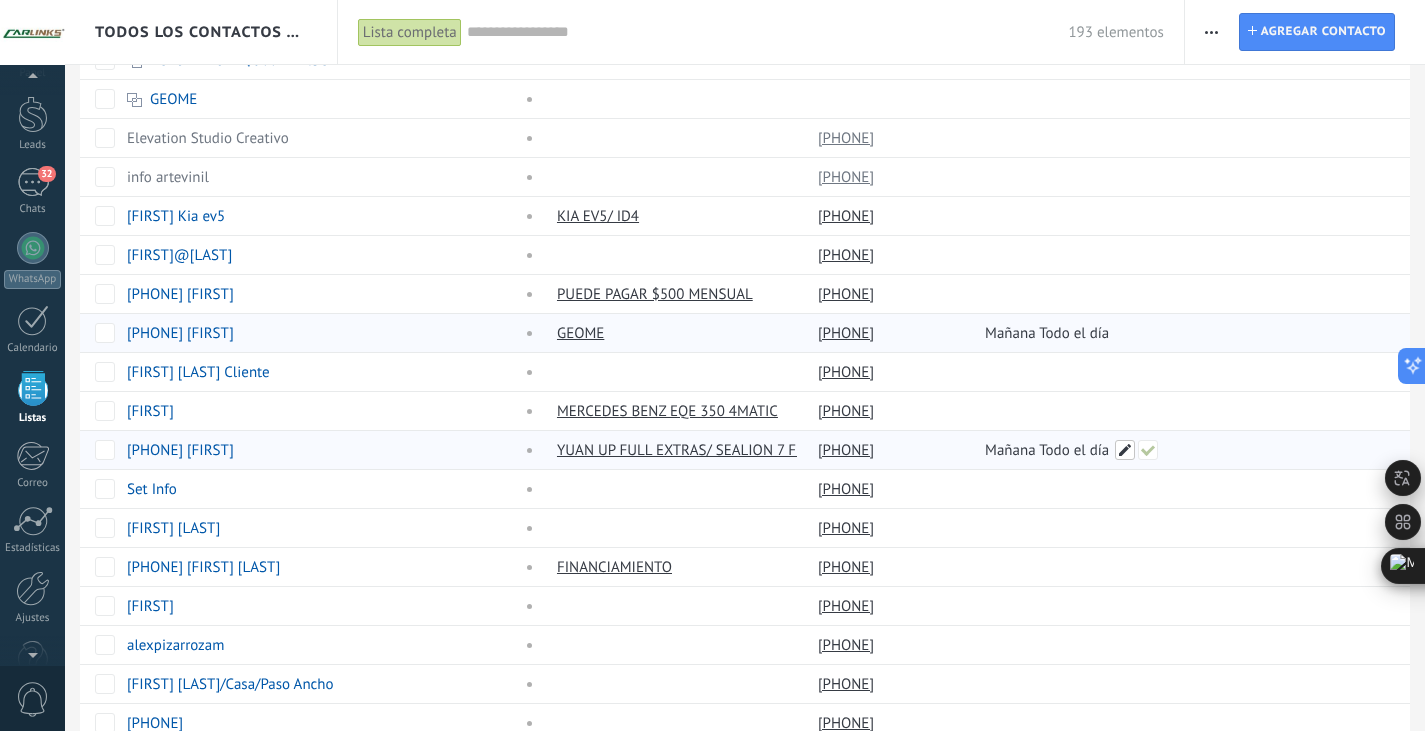 type on "**********" 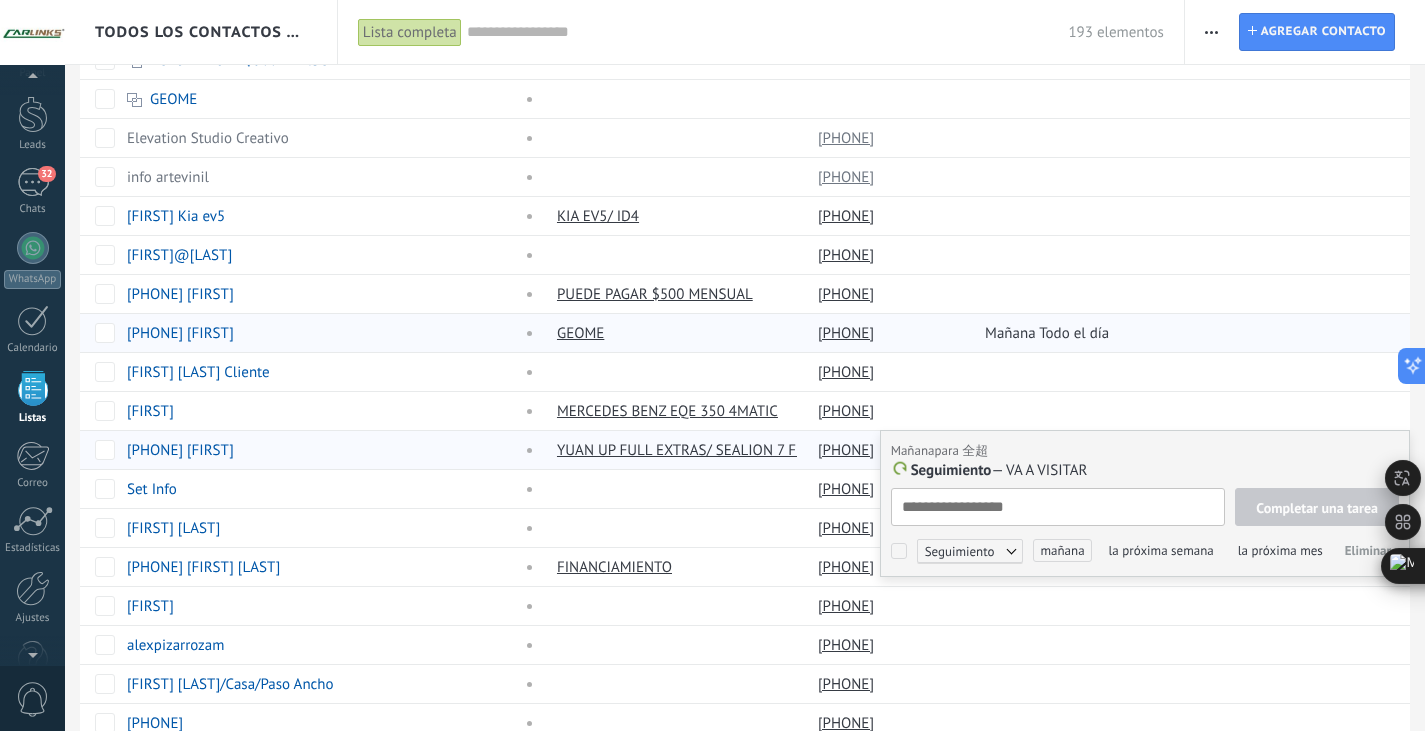 scroll, scrollTop: 20, scrollLeft: 0, axis: vertical 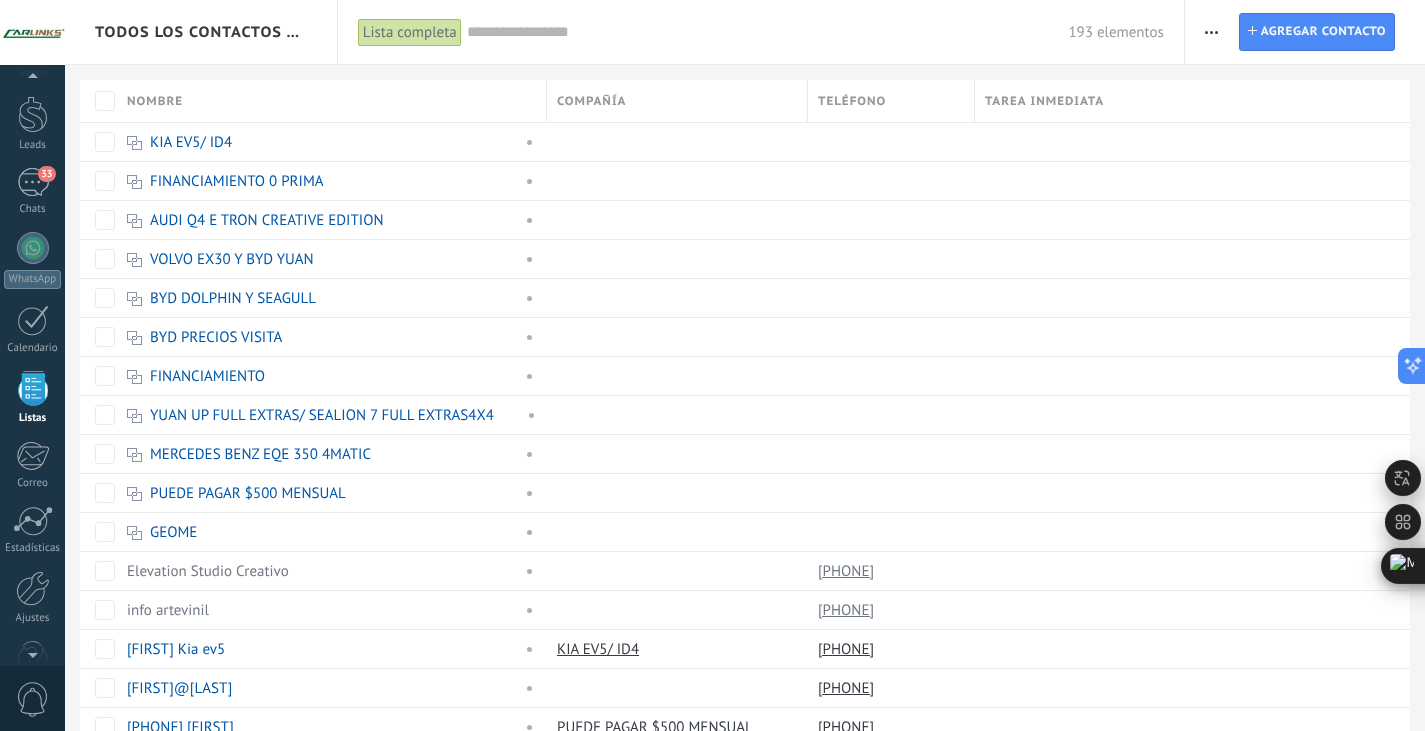drag, startPoint x: 545, startPoint y: 98, endPoint x: 388, endPoint y: 111, distance: 157.5373 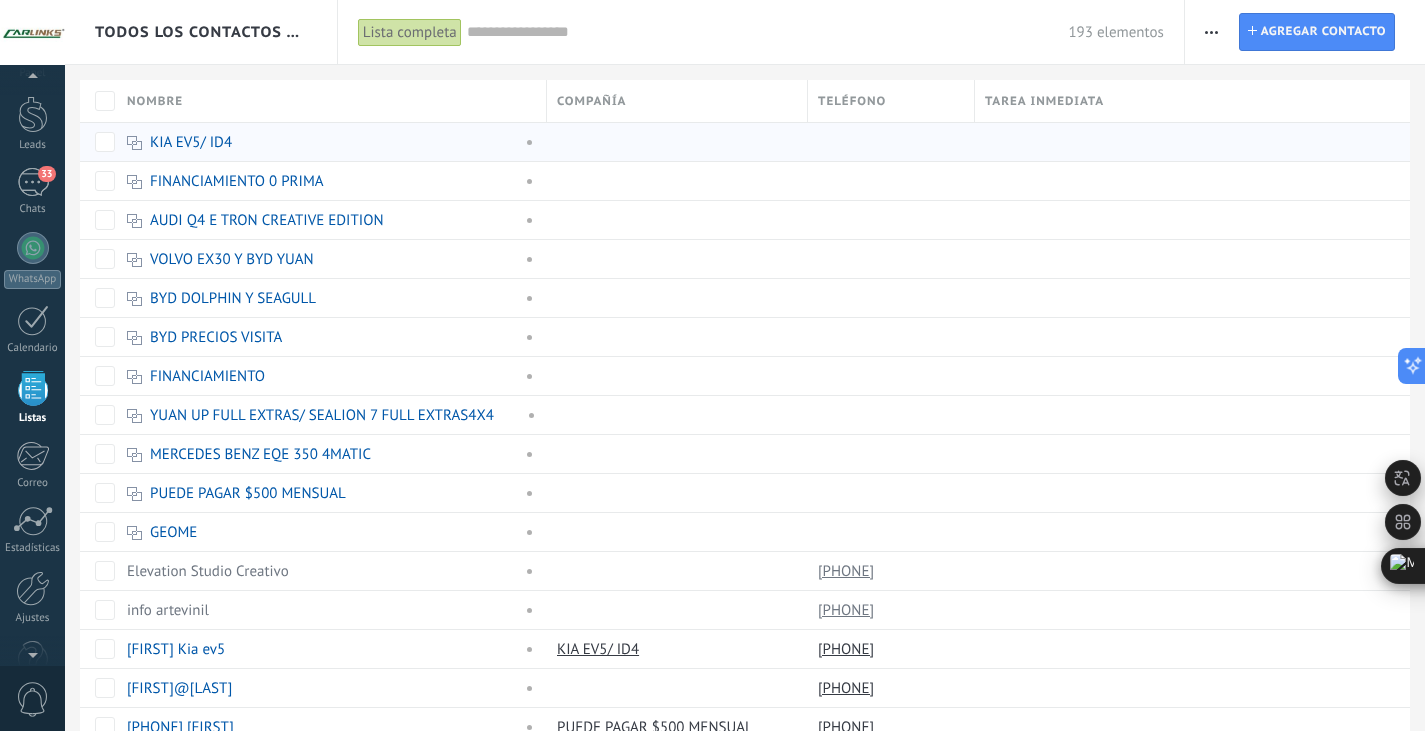 click at bounding box center (672, 142) 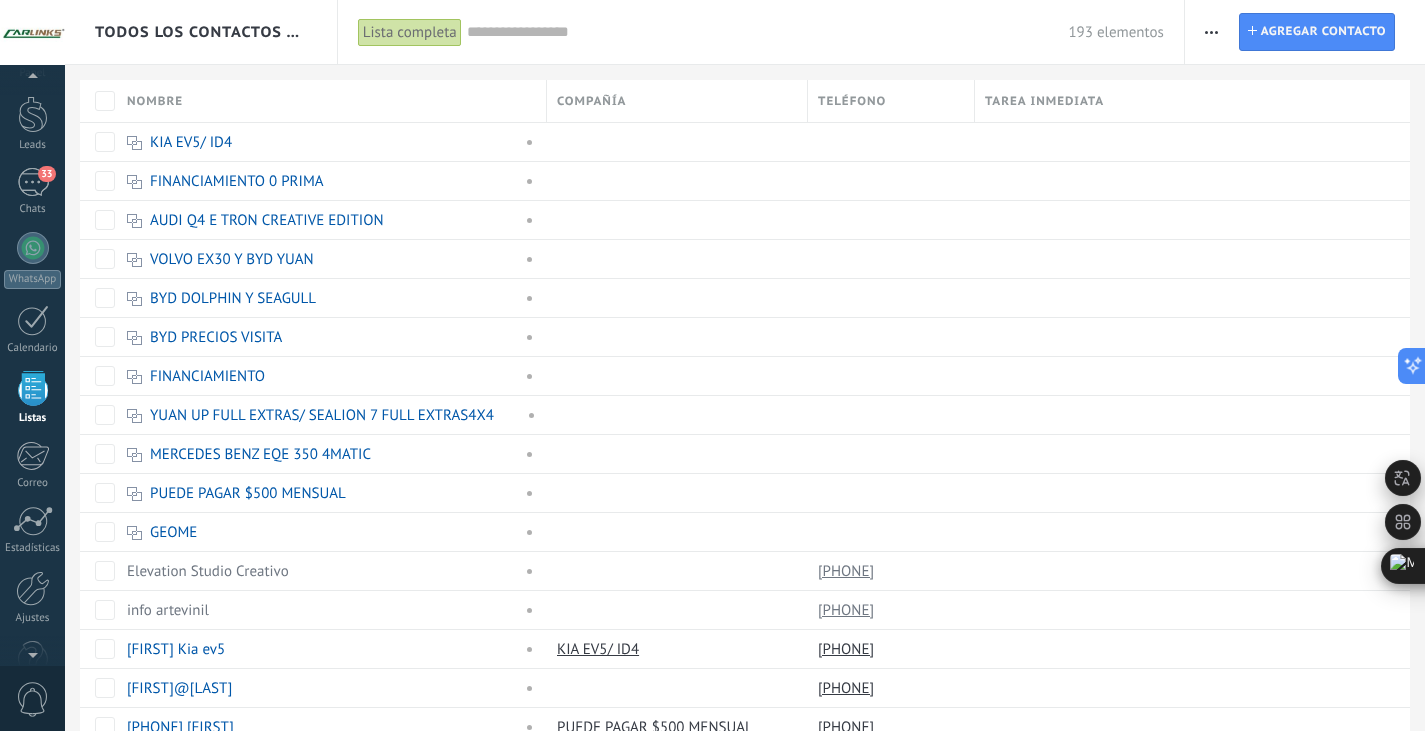 click at bounding box center [547, 103] 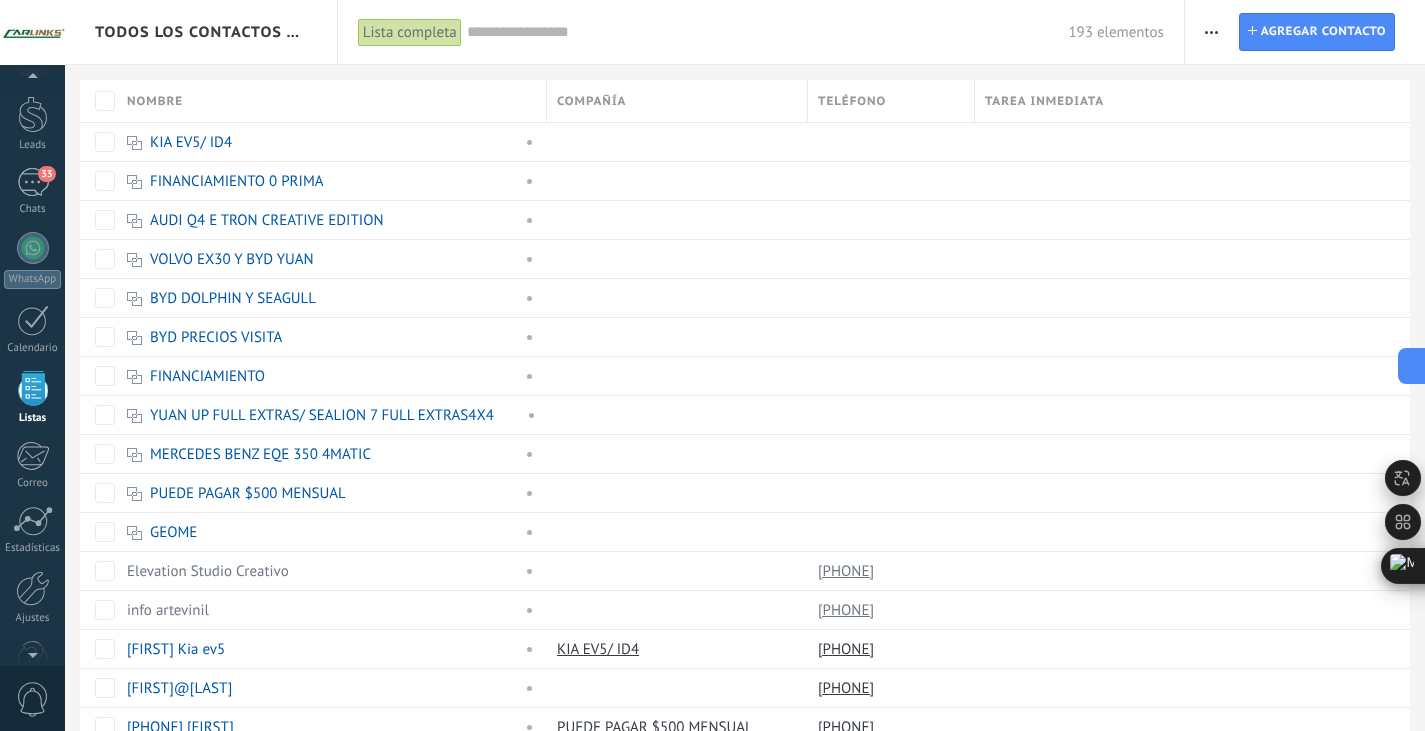 click on "Nombre" at bounding box center (331, 101) 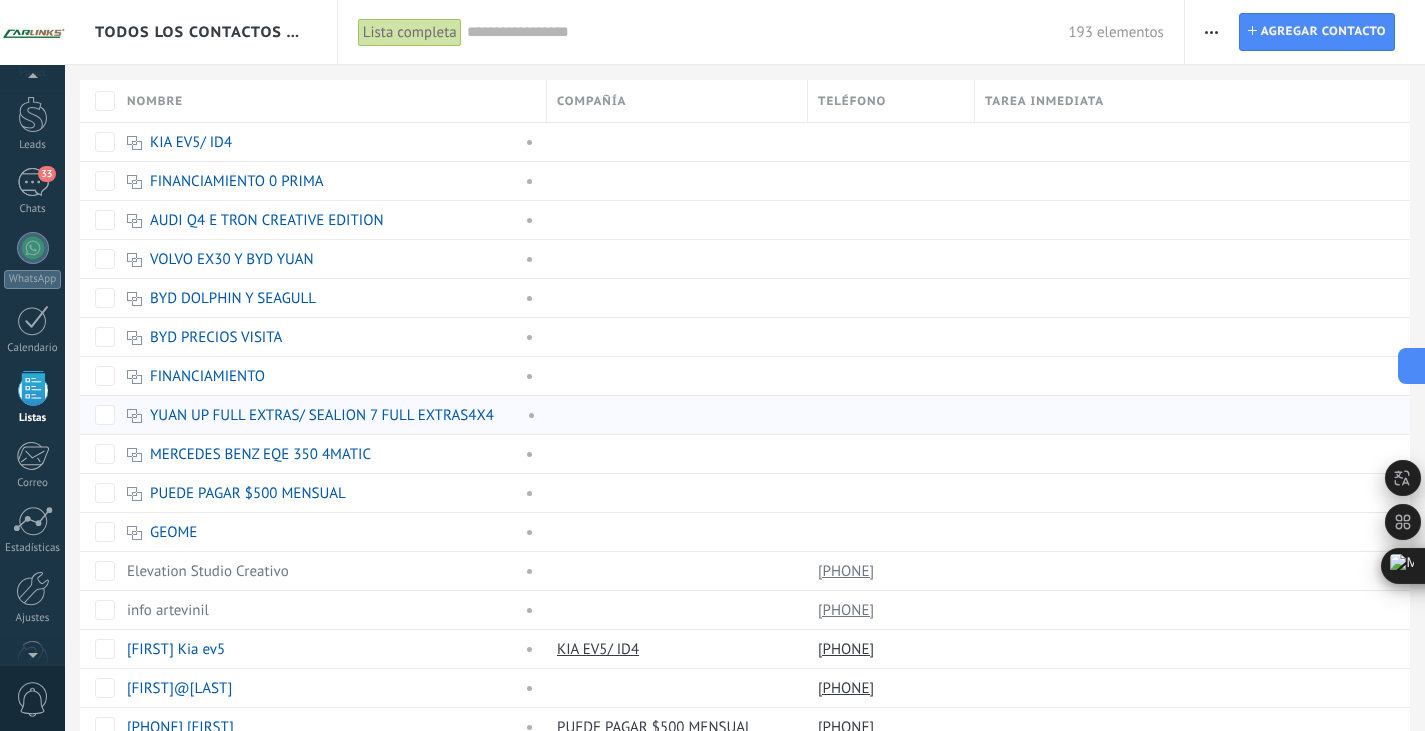 click at bounding box center (672, 220) 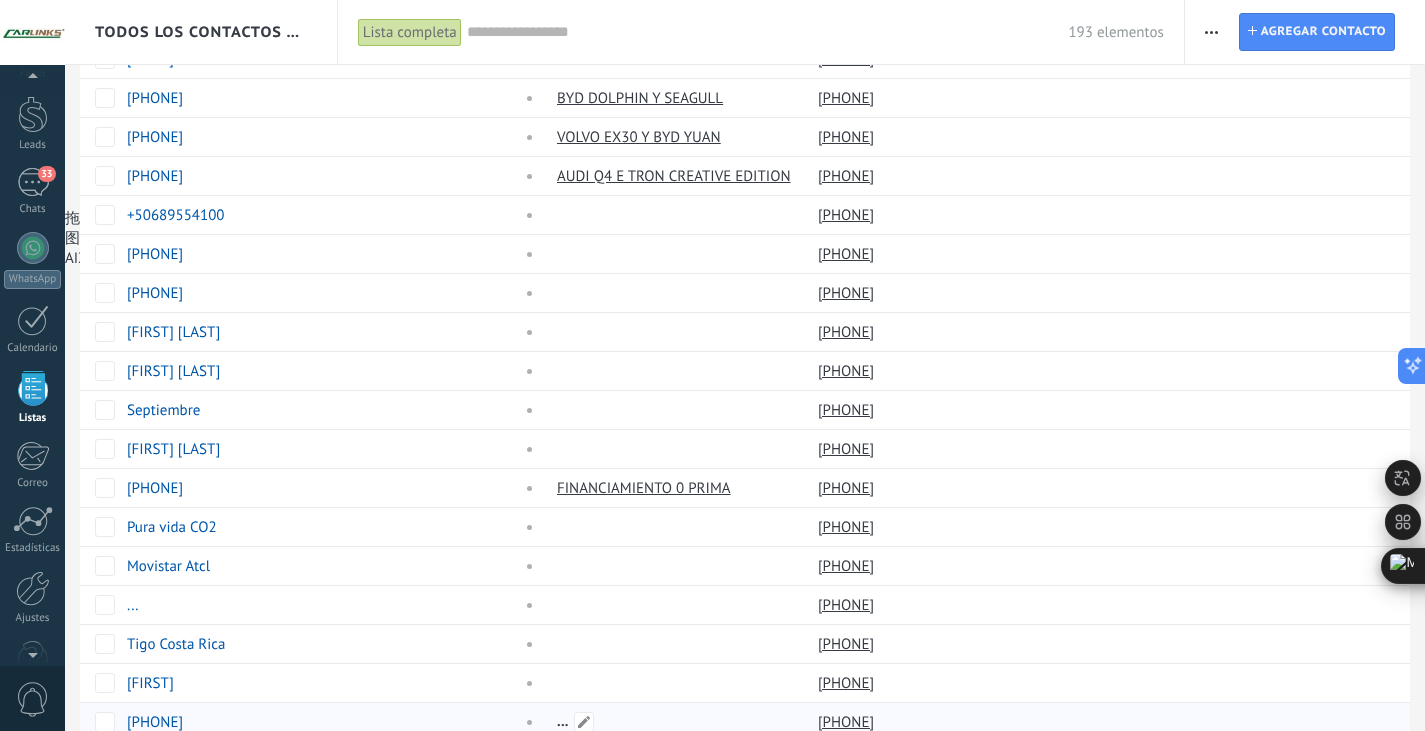 scroll, scrollTop: 1172, scrollLeft: 0, axis: vertical 